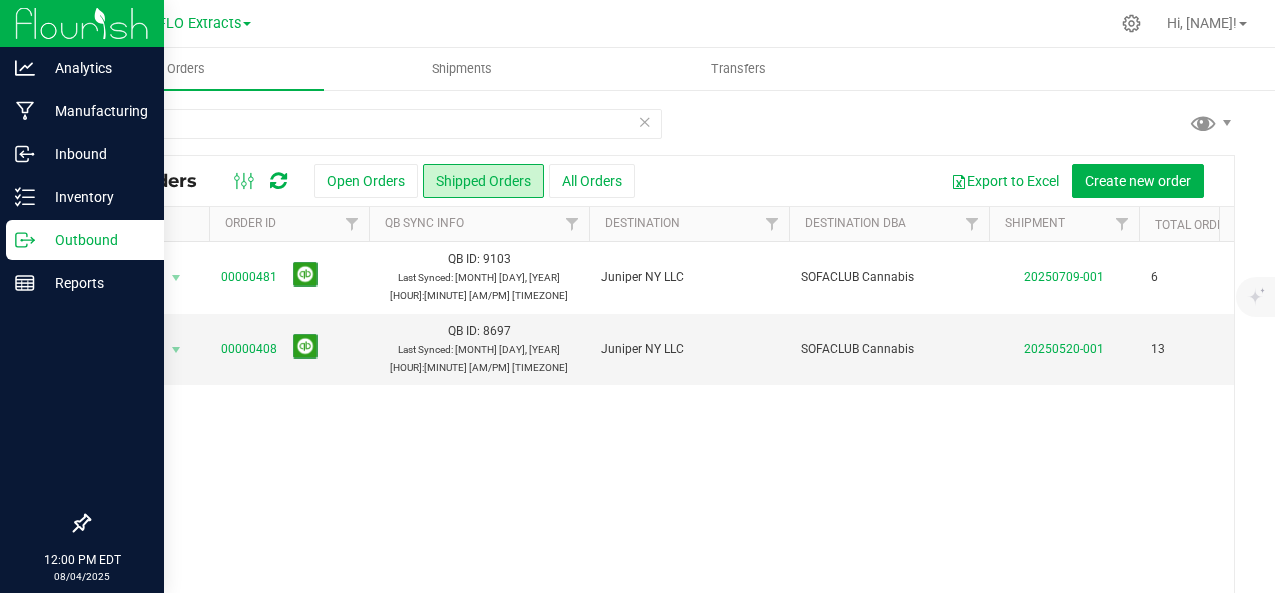 scroll, scrollTop: 0, scrollLeft: 0, axis: both 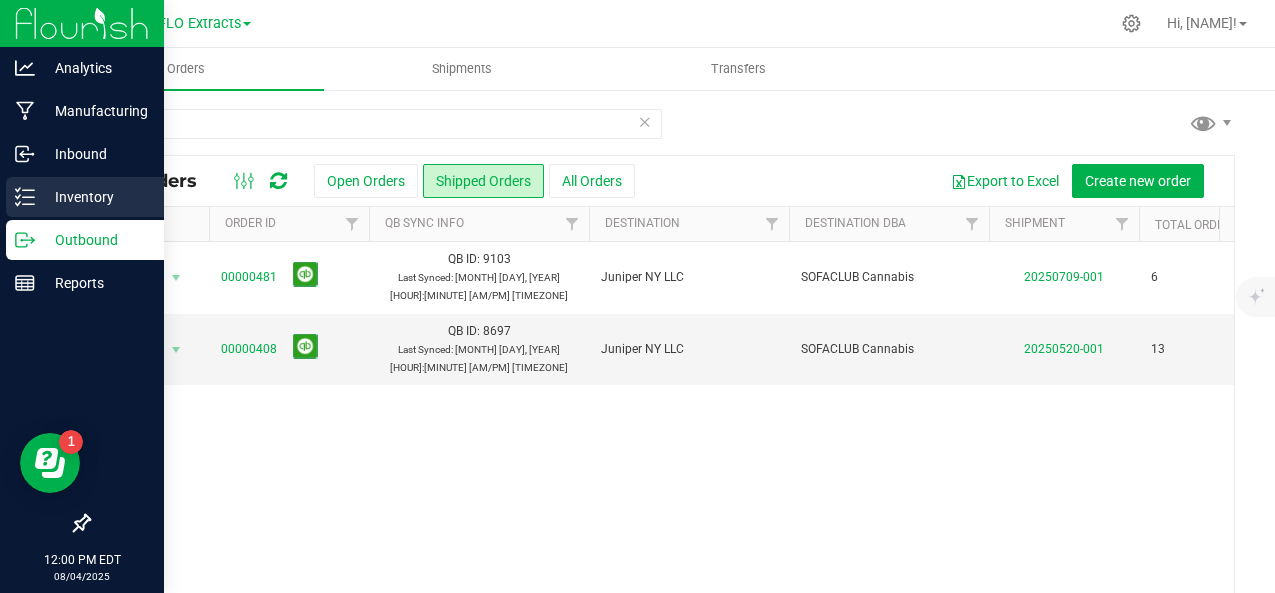 click on "Inventory" at bounding box center (95, 197) 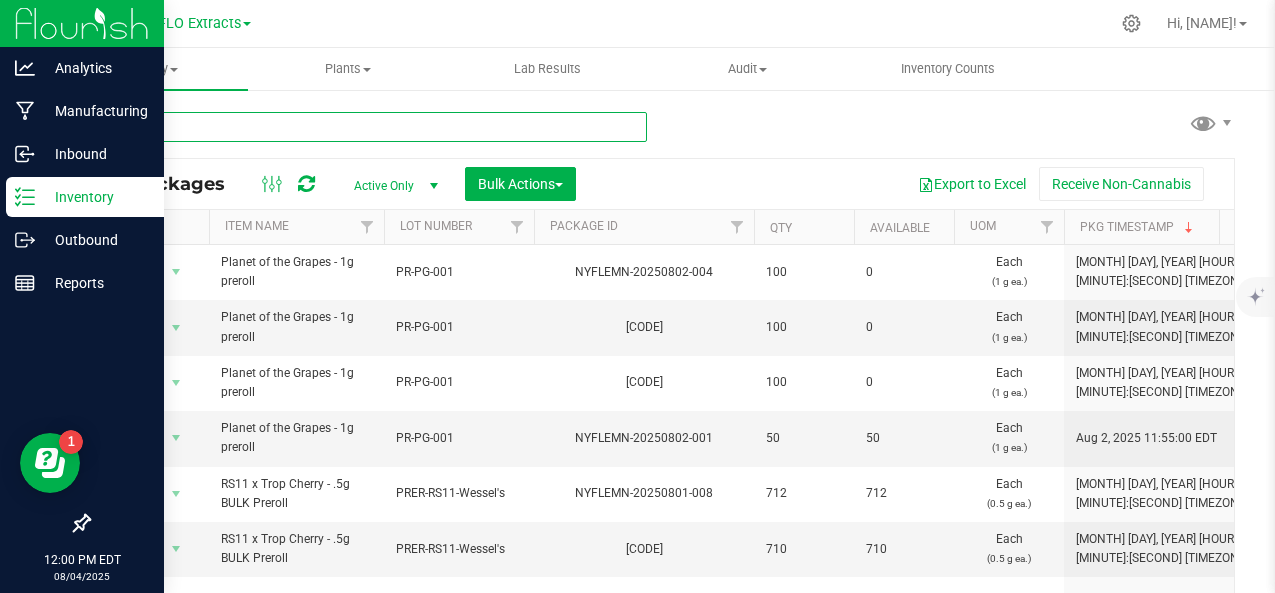 click at bounding box center (367, 127) 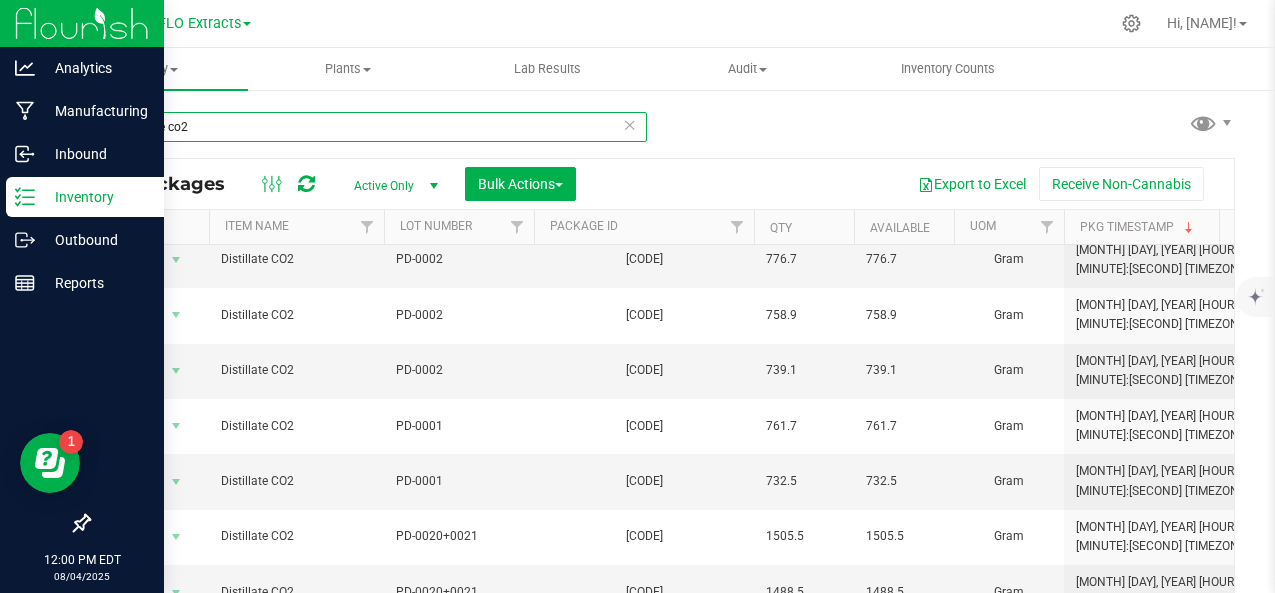 scroll, scrollTop: 419, scrollLeft: 0, axis: vertical 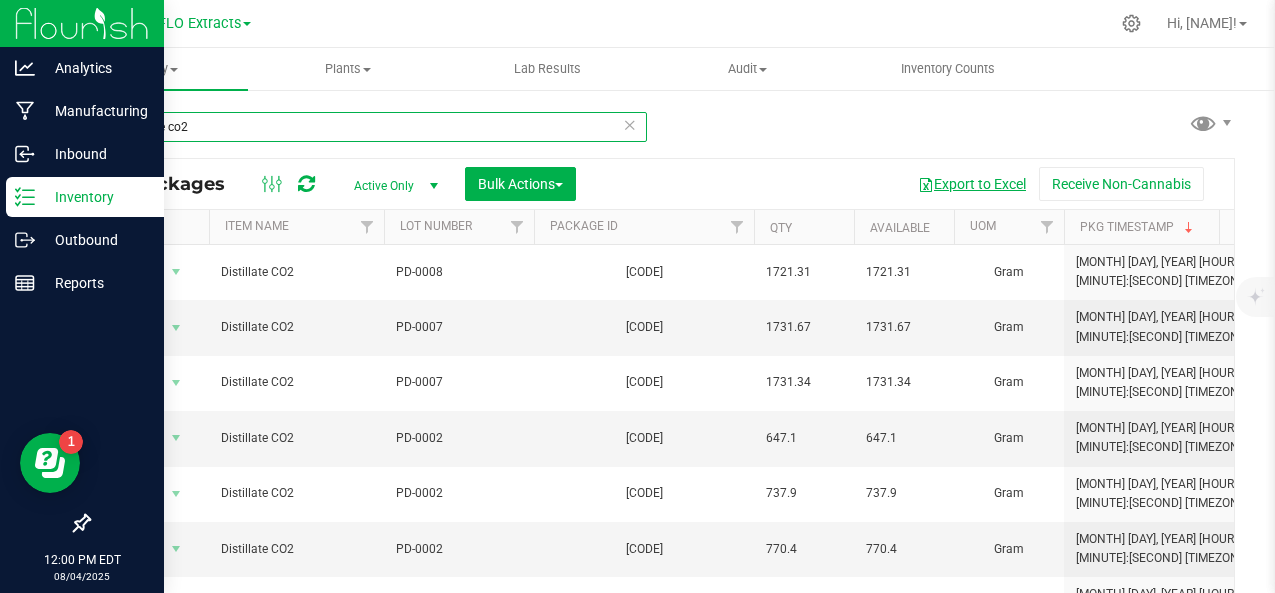 type on "distillate co2" 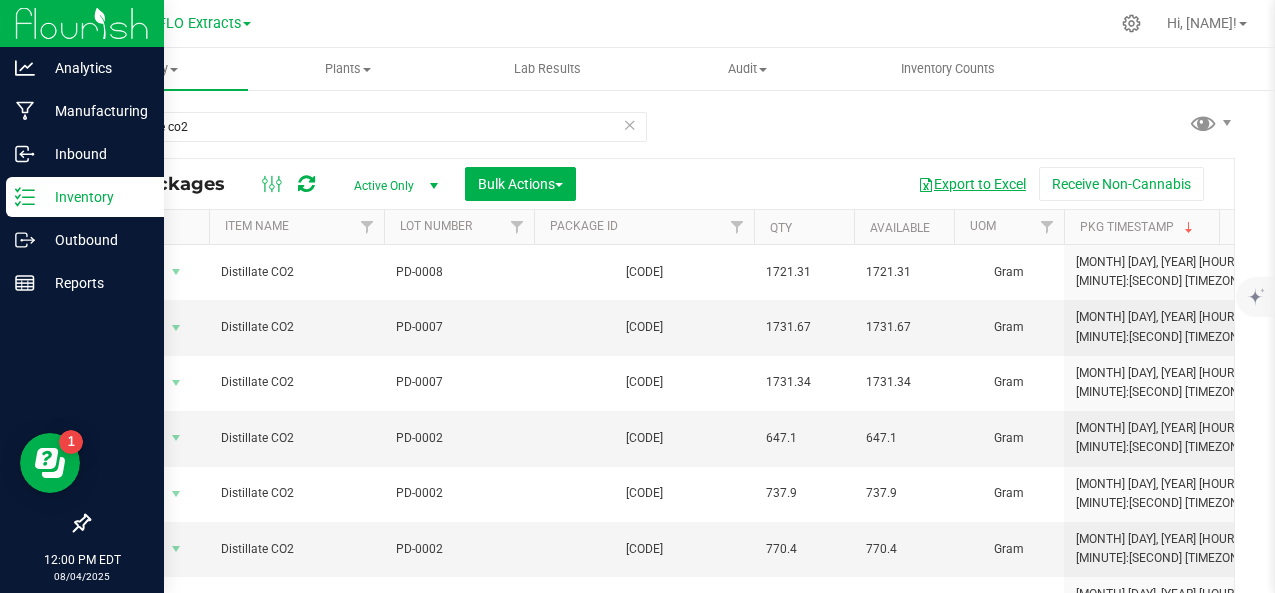 click on "Export to Excel" at bounding box center [972, 184] 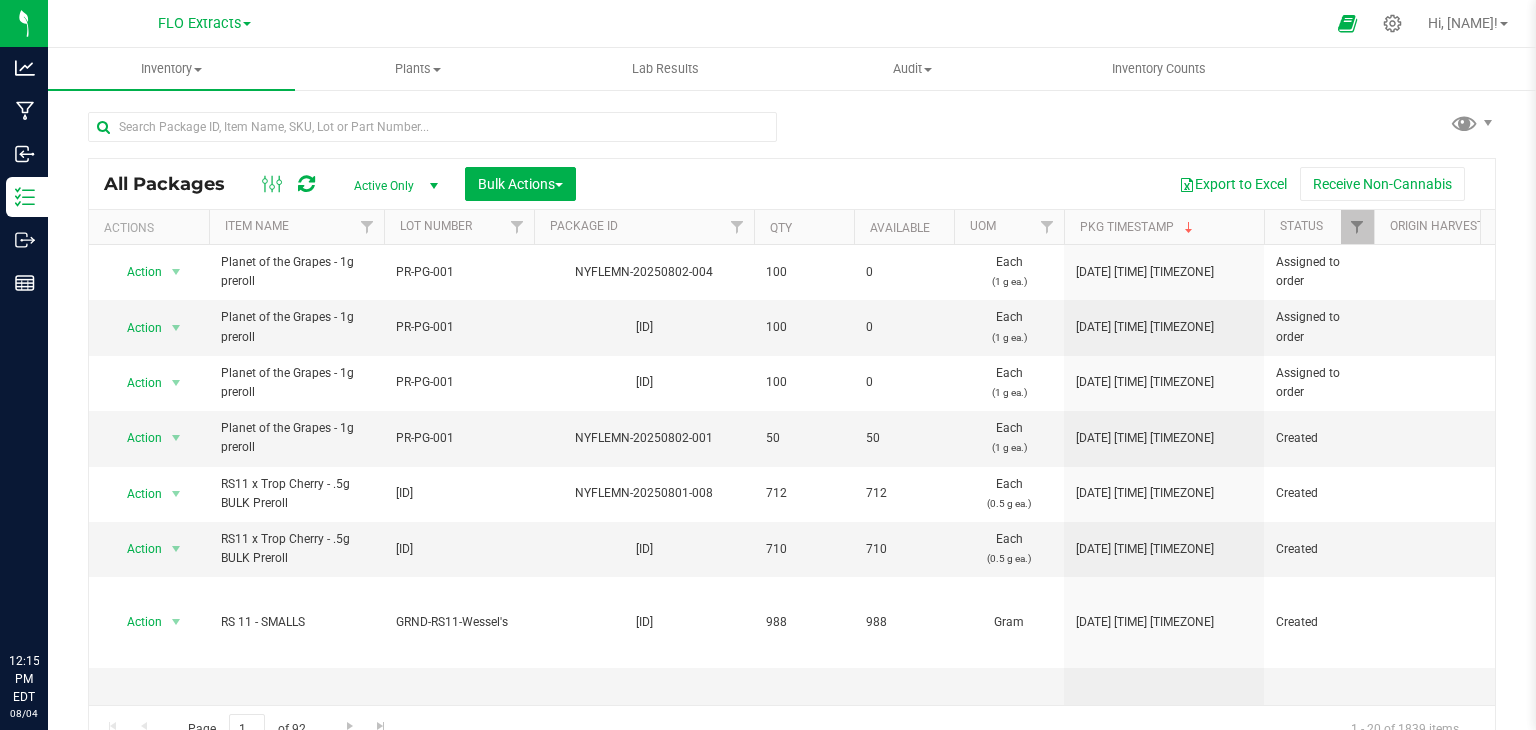 scroll, scrollTop: 0, scrollLeft: 0, axis: both 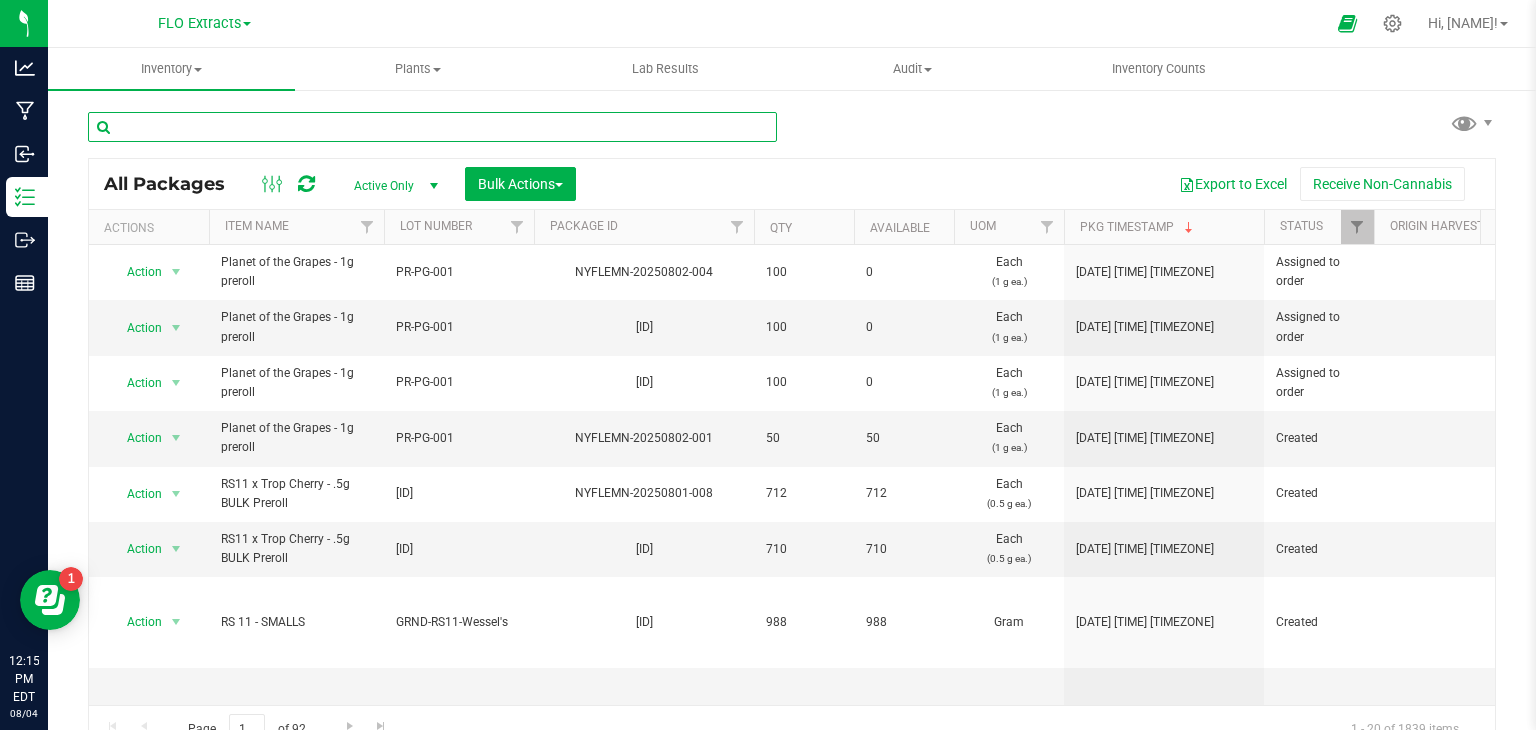 click at bounding box center [432, 127] 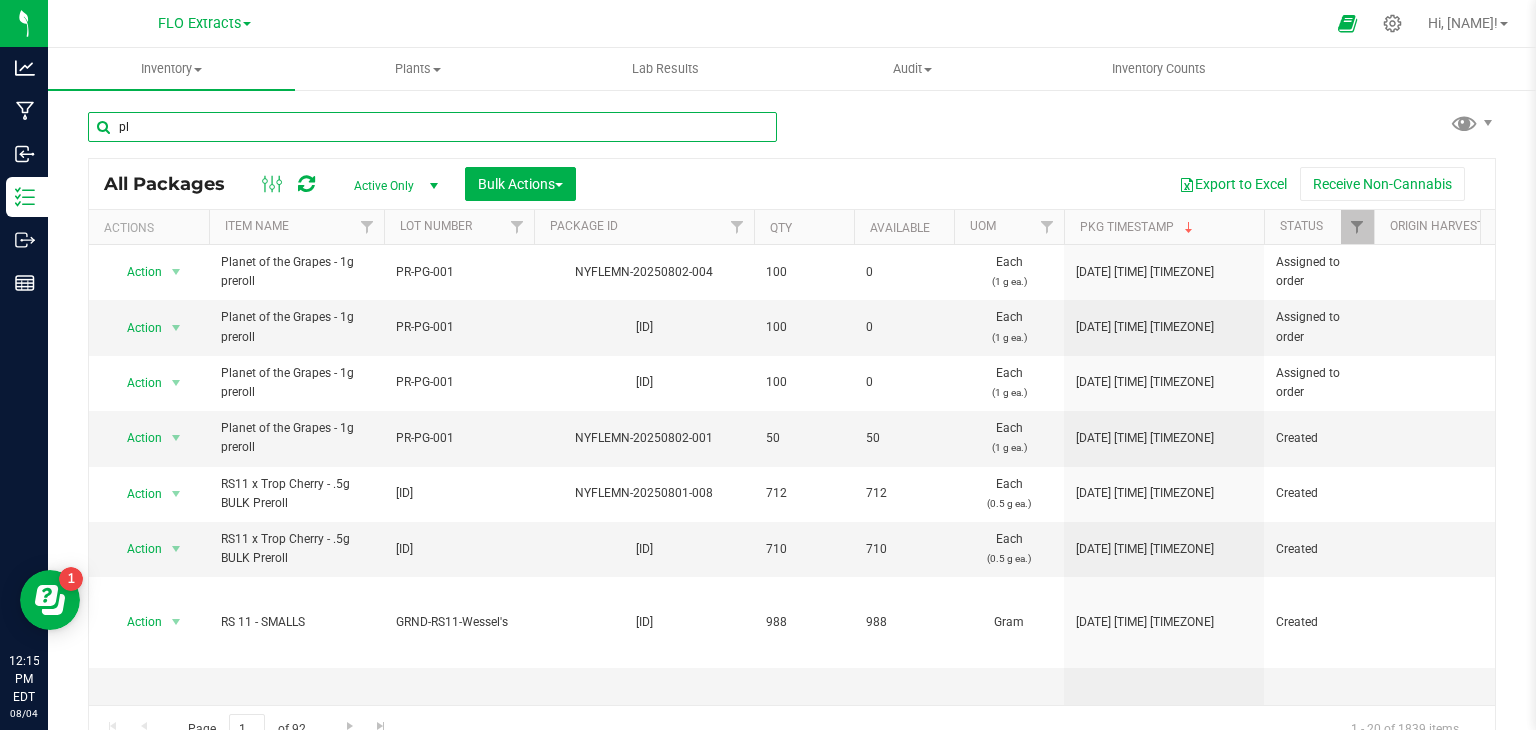 type on "p" 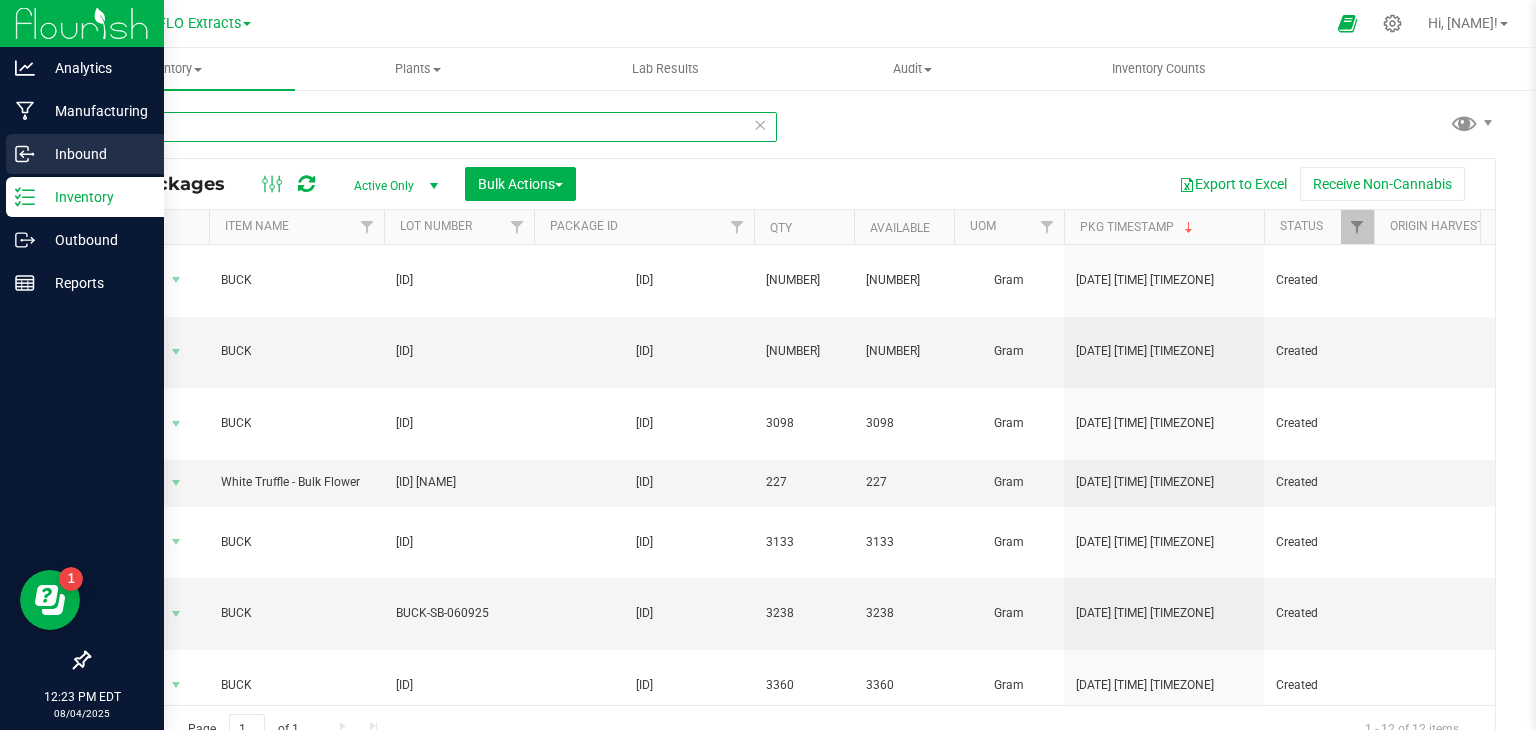 type on "buck" 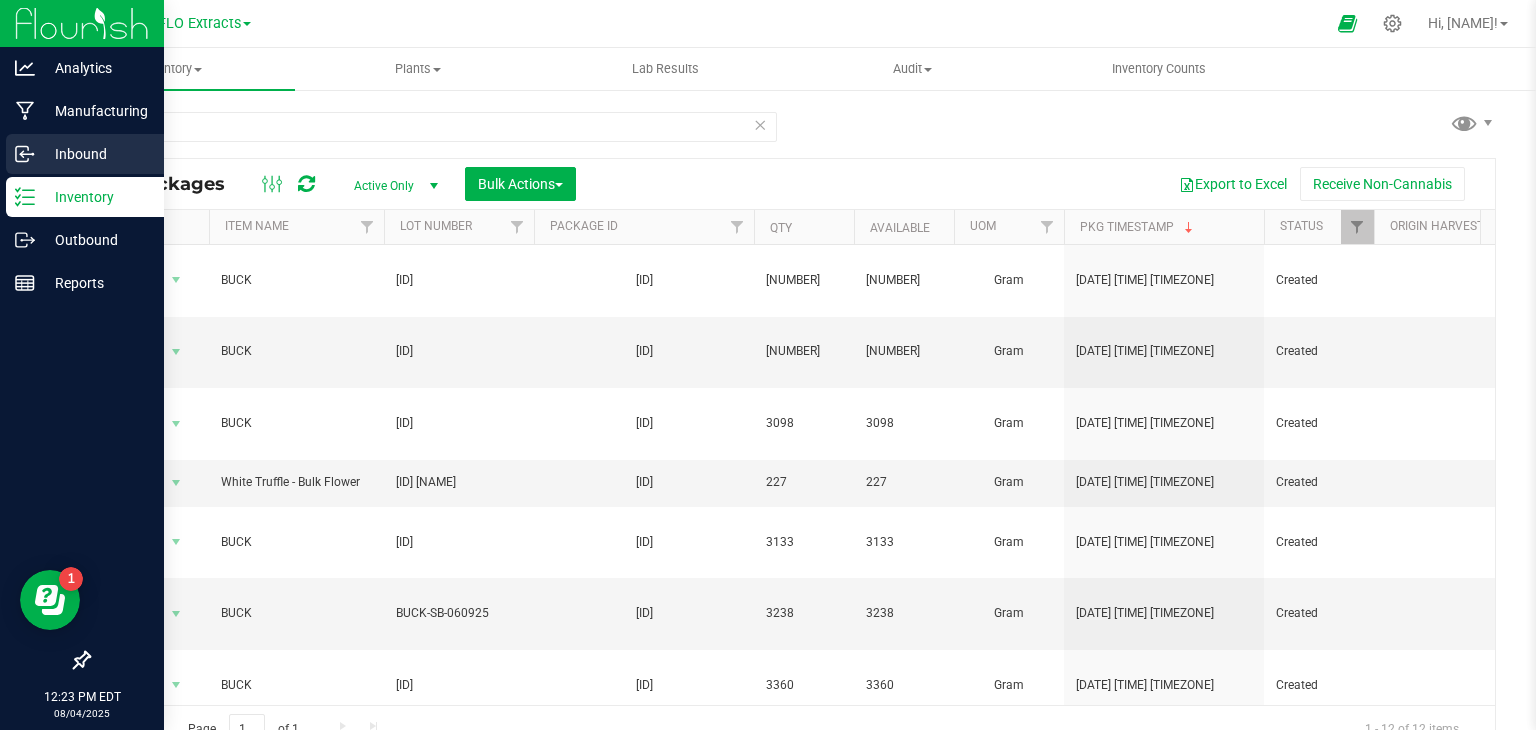 click on "Inbound" at bounding box center (95, 154) 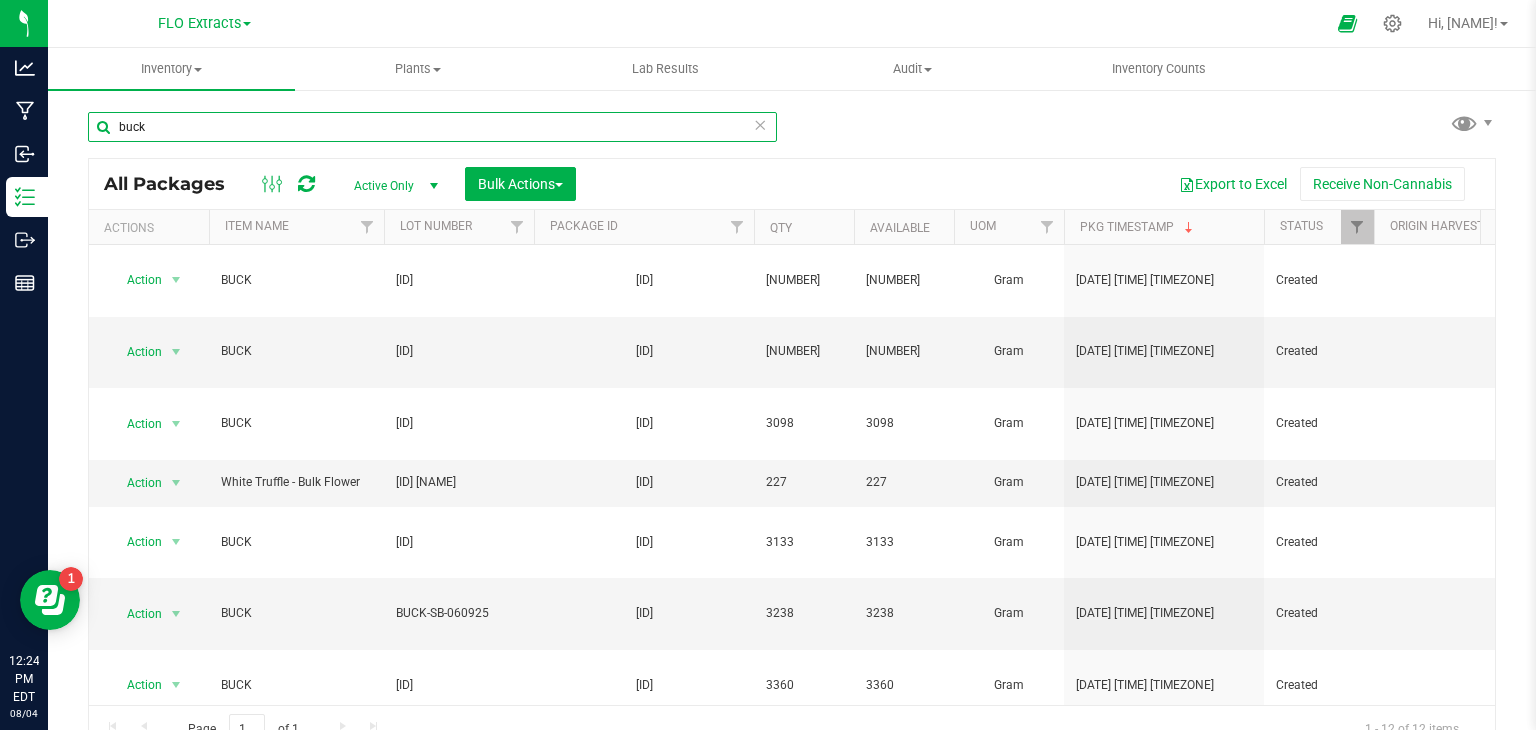 click on "buck" at bounding box center [432, 127] 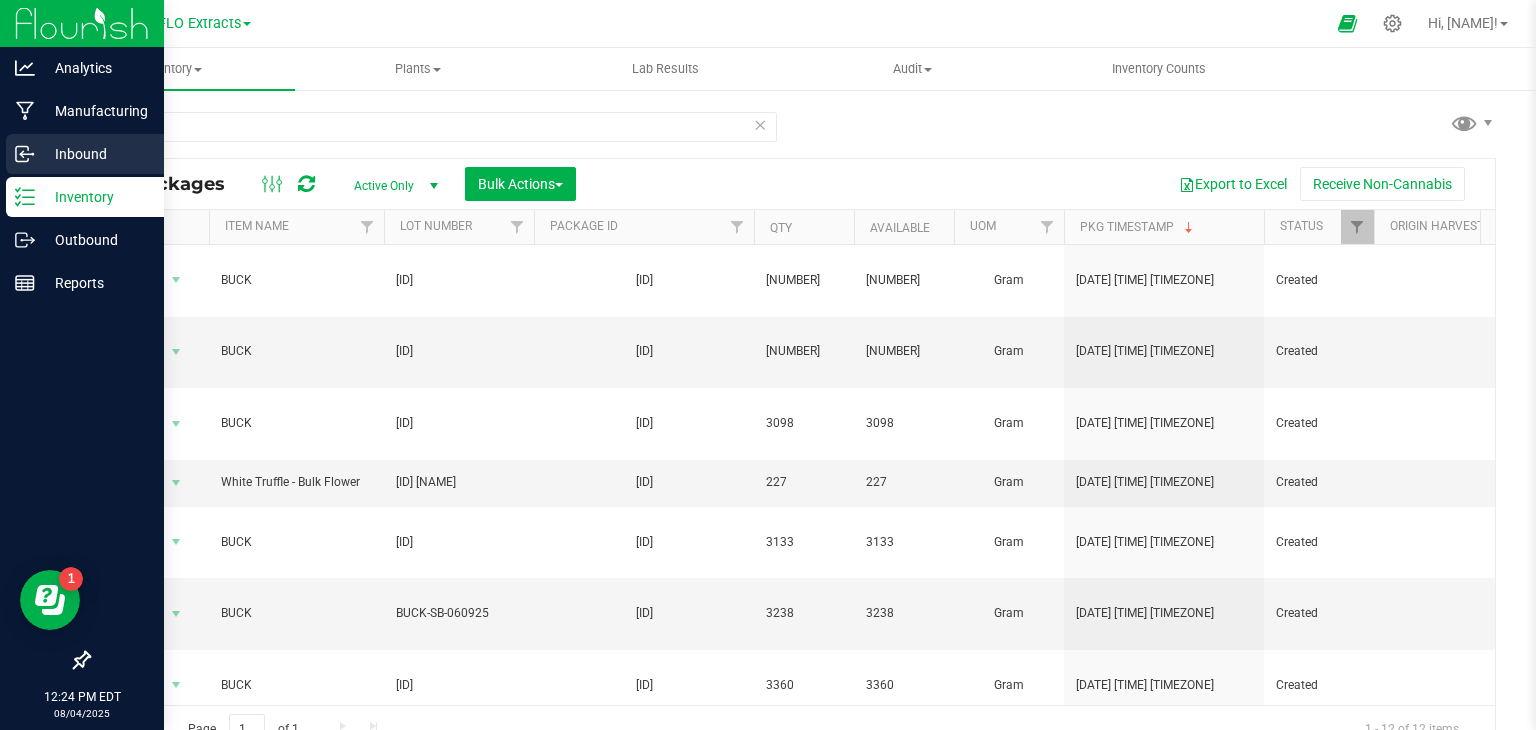 click on "Inbound" at bounding box center [95, 154] 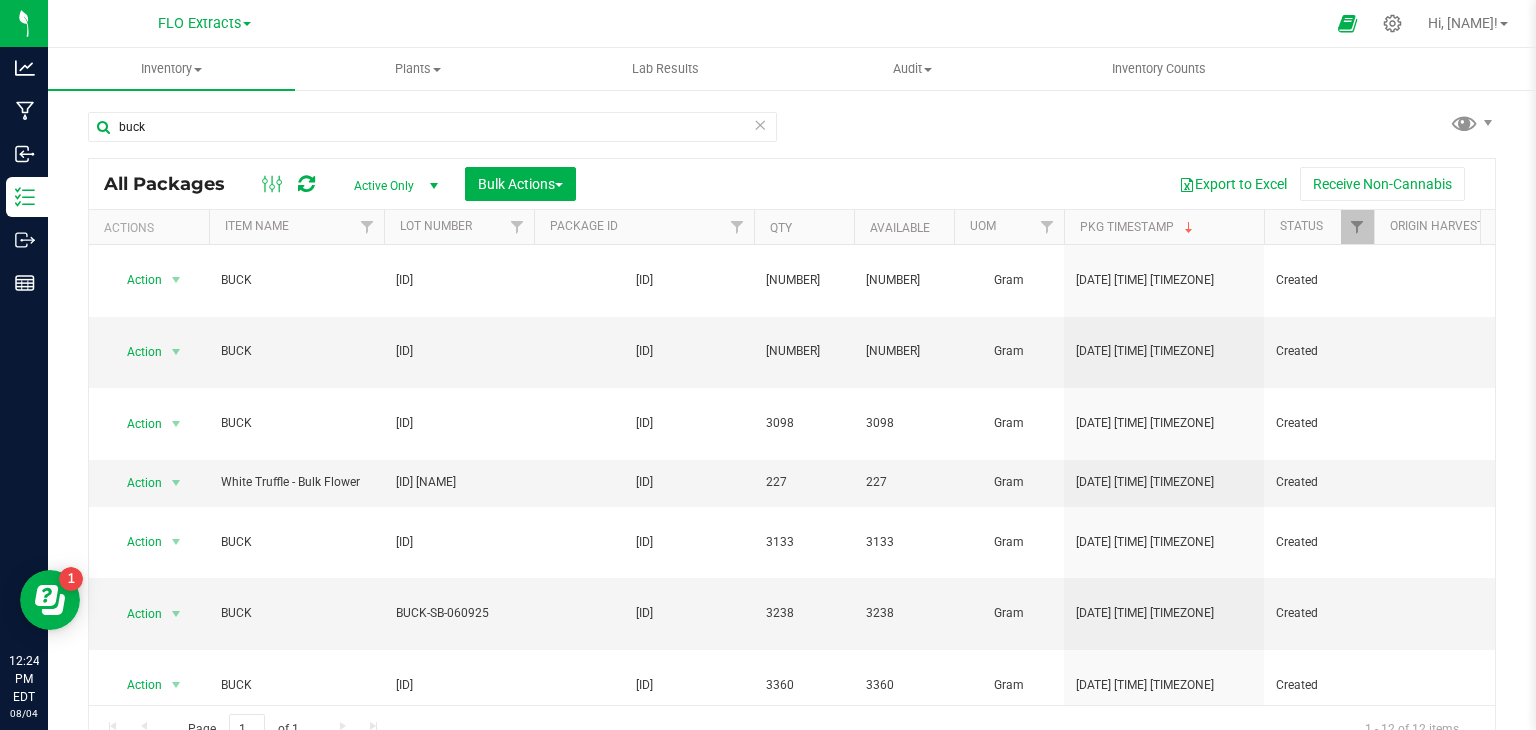 click at bounding box center (760, 124) 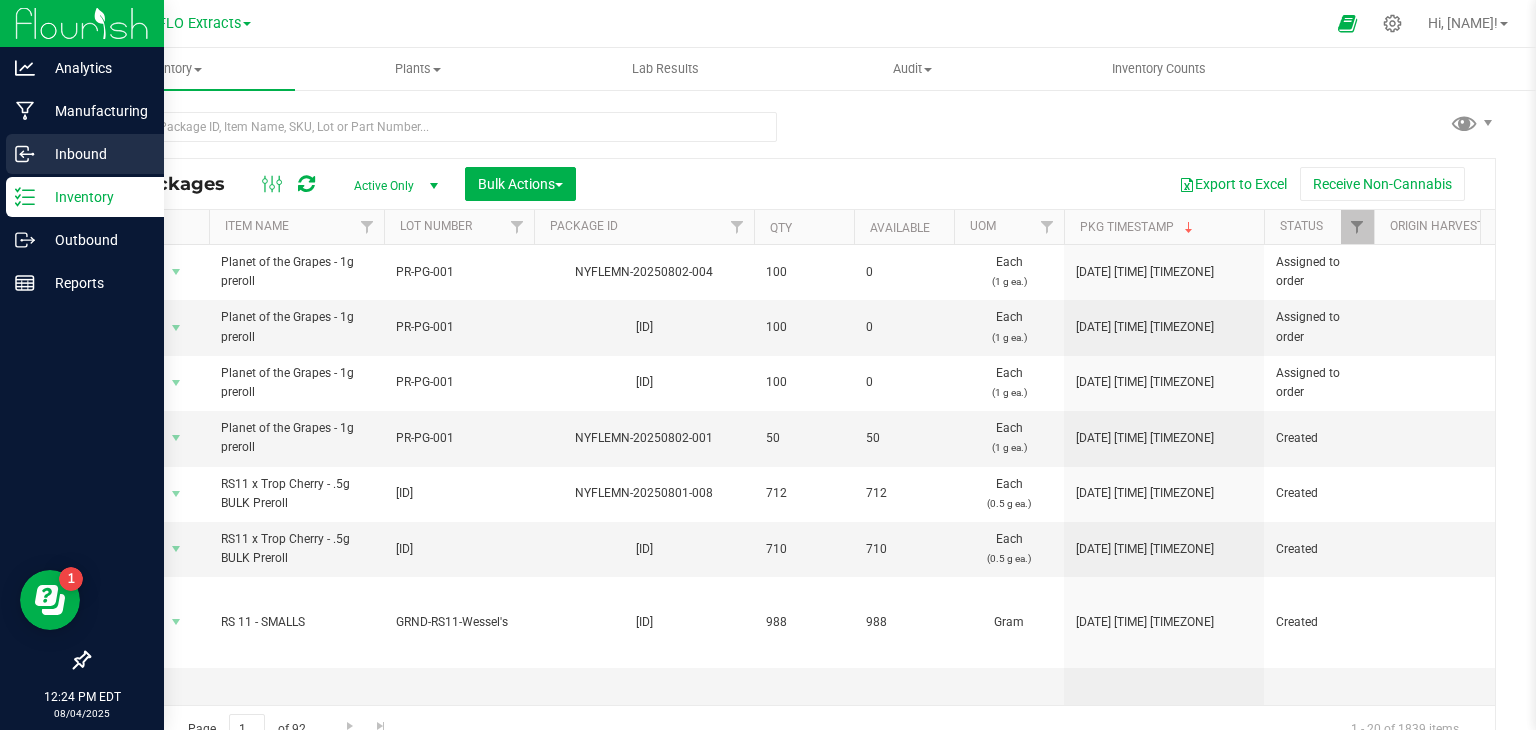 click 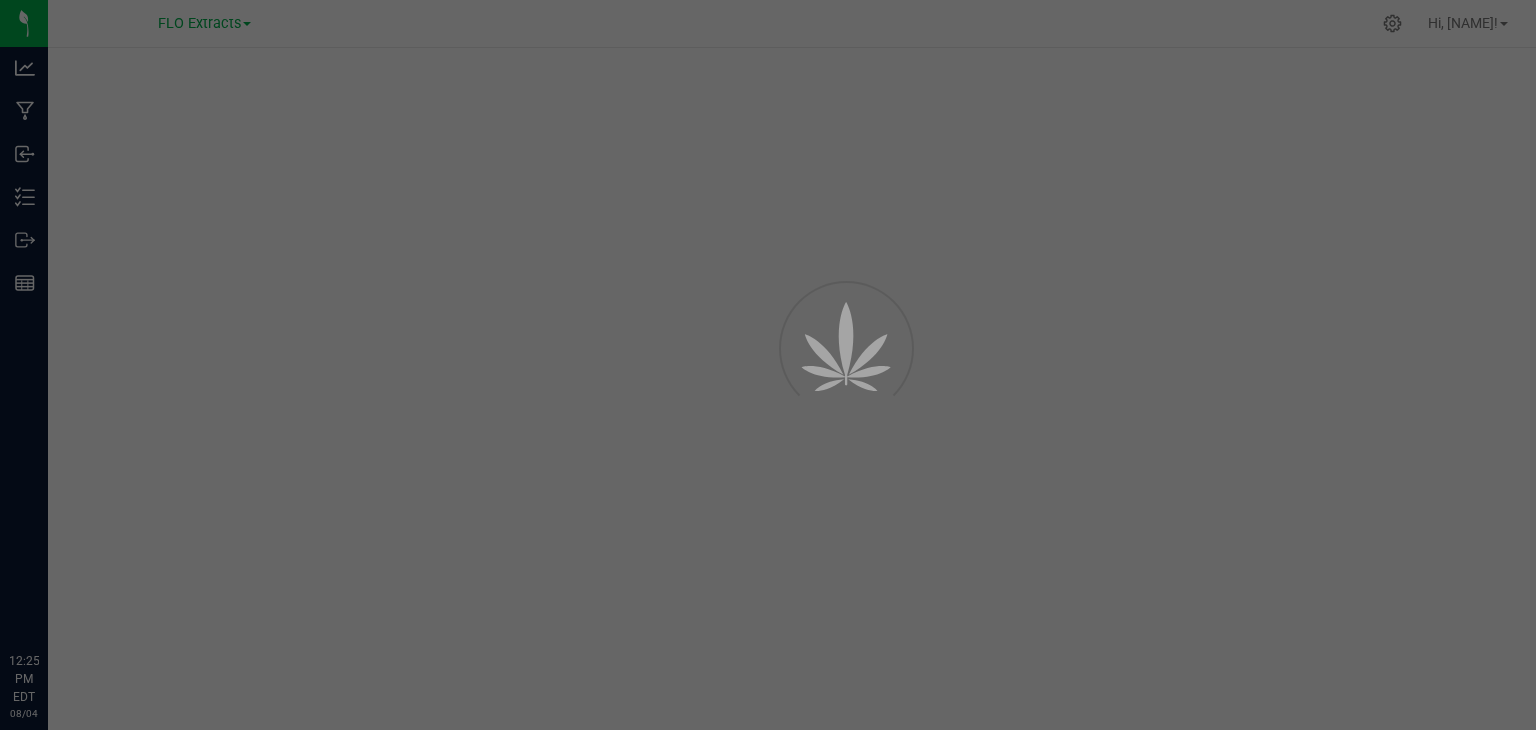scroll, scrollTop: 0, scrollLeft: 0, axis: both 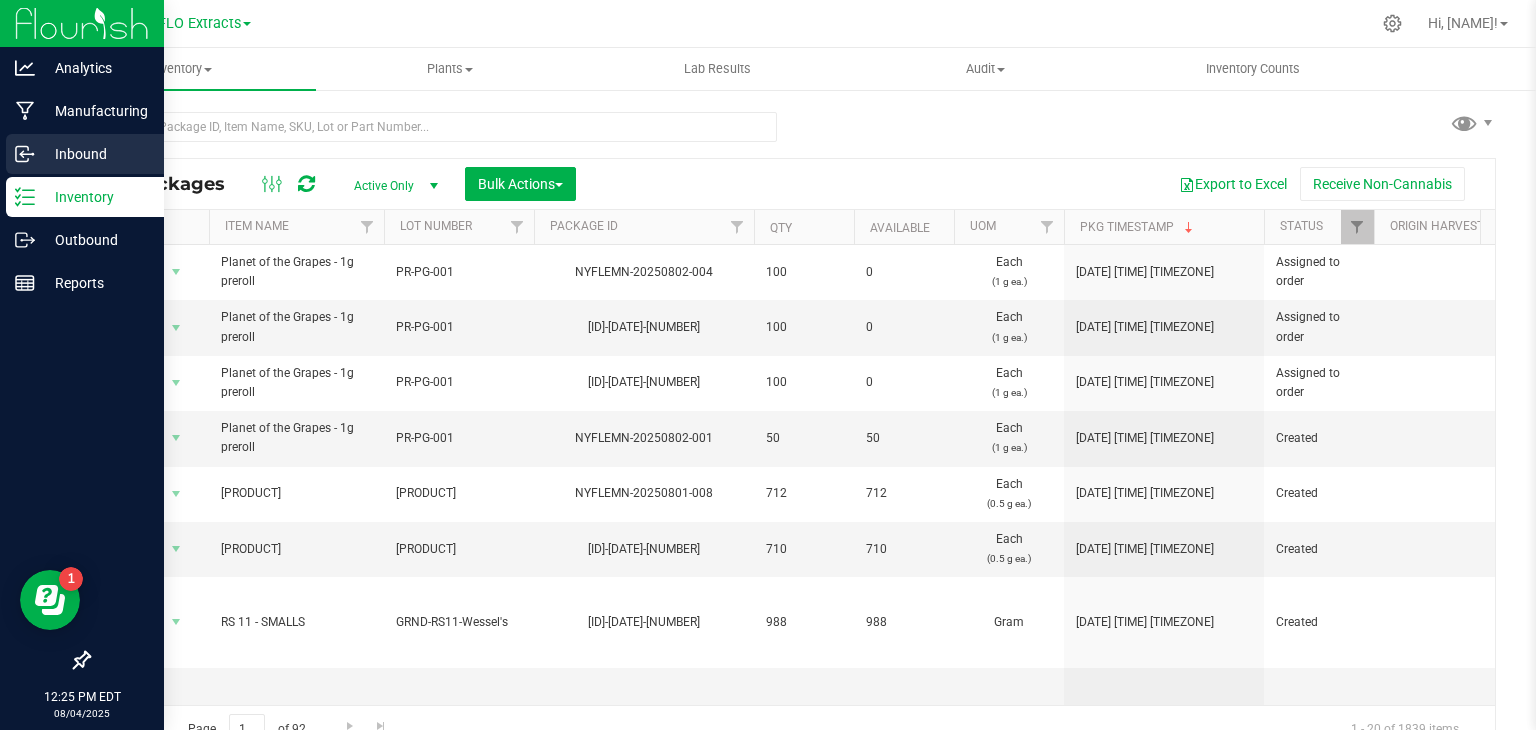 click on "Inbound" at bounding box center [95, 154] 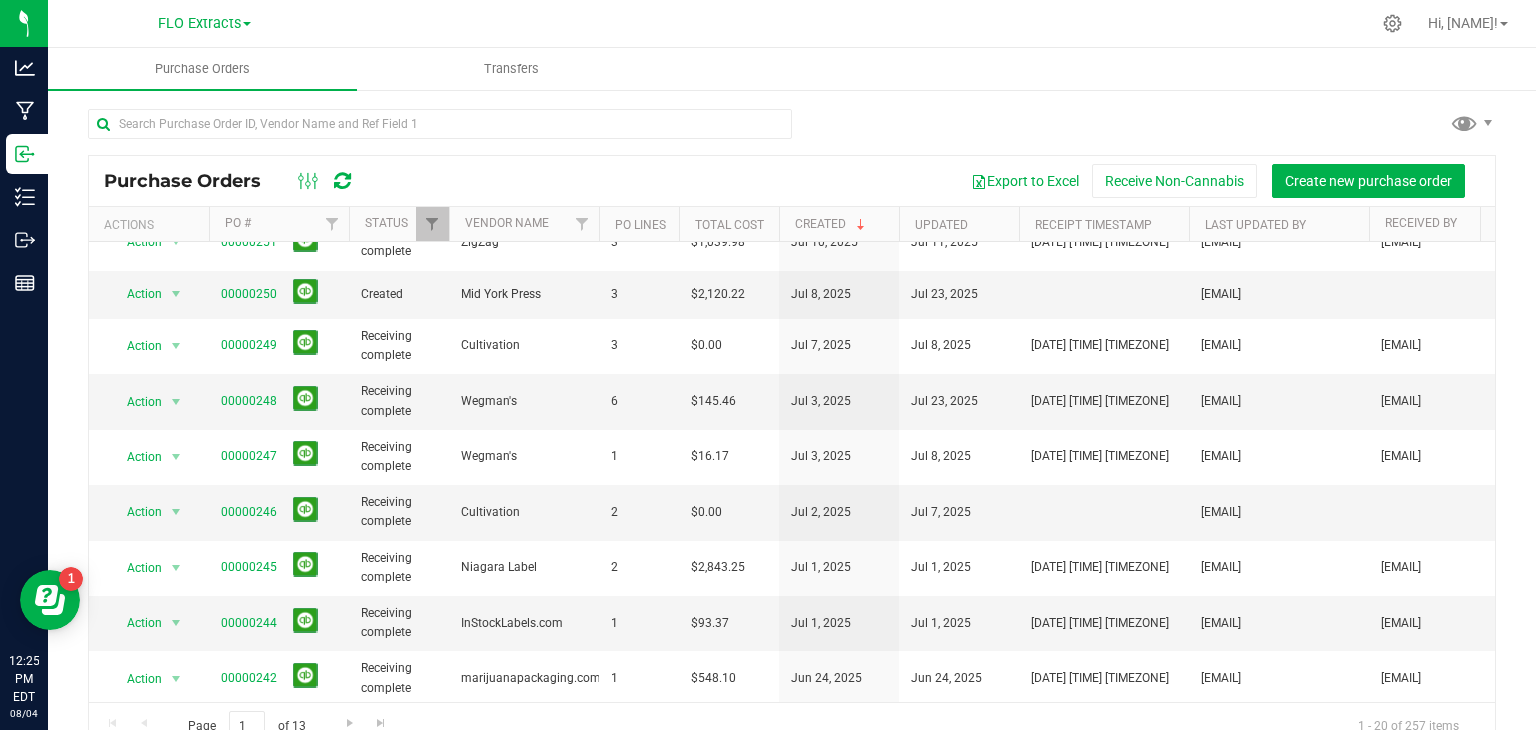 scroll, scrollTop: 669, scrollLeft: 0, axis: vertical 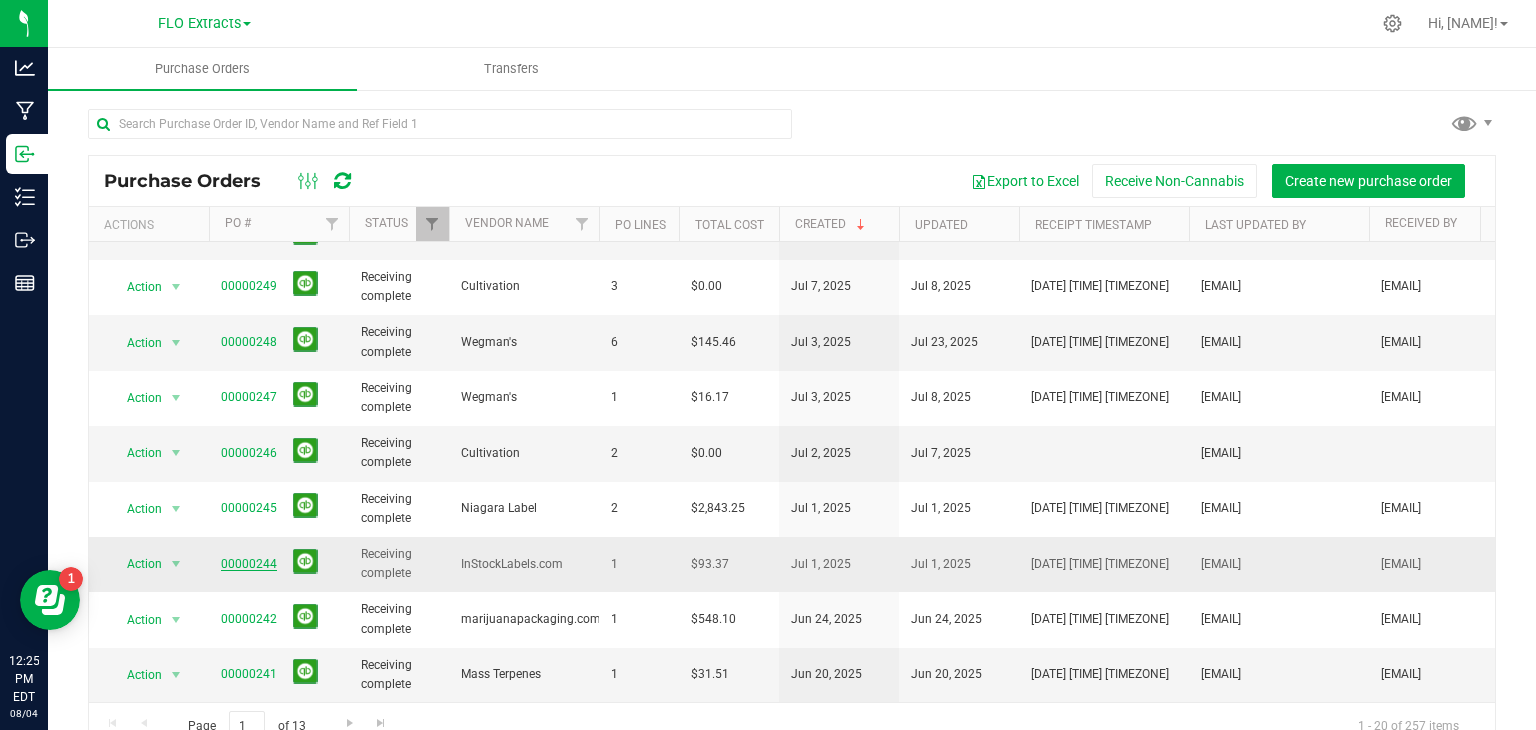 click on "00000244" at bounding box center [249, 564] 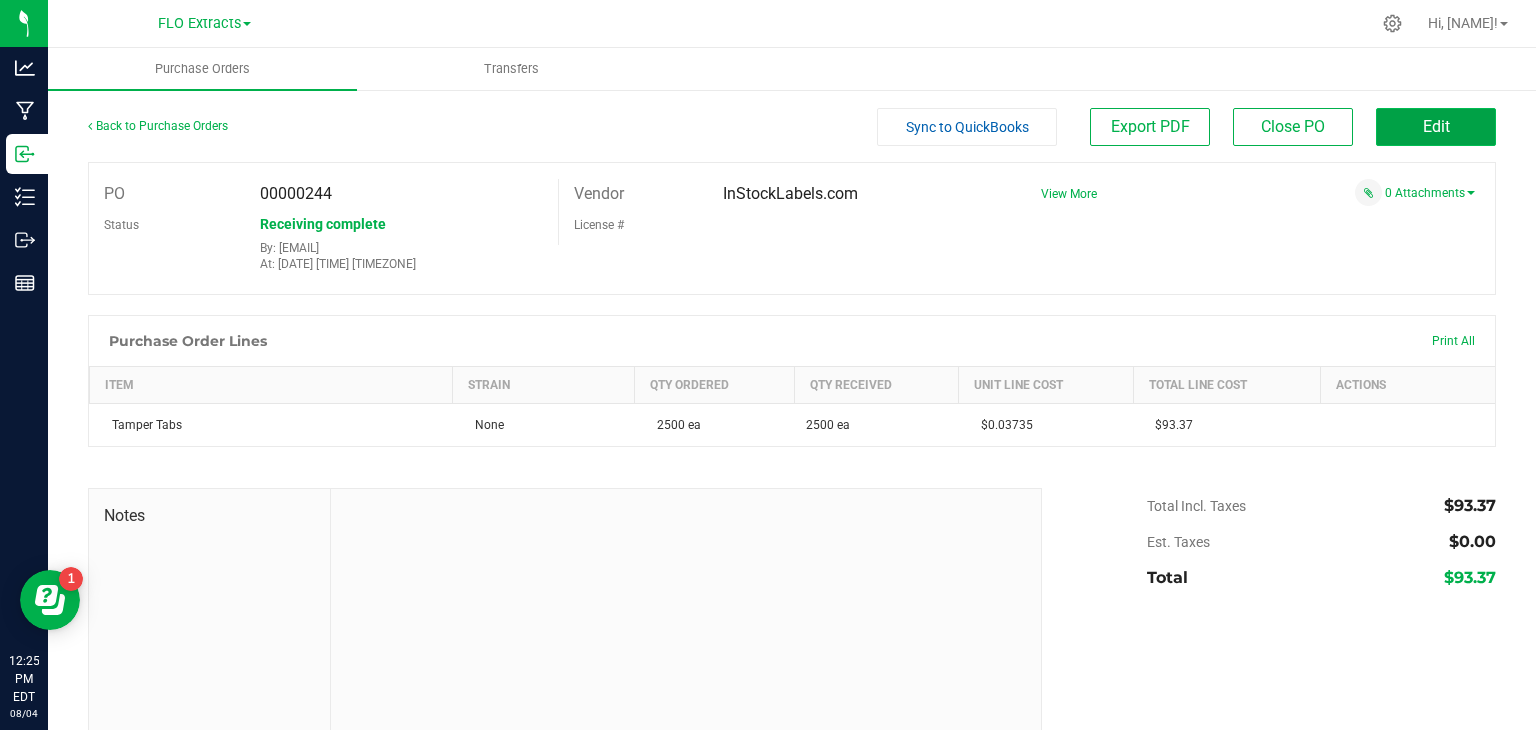 click on "Edit" at bounding box center (1436, 127) 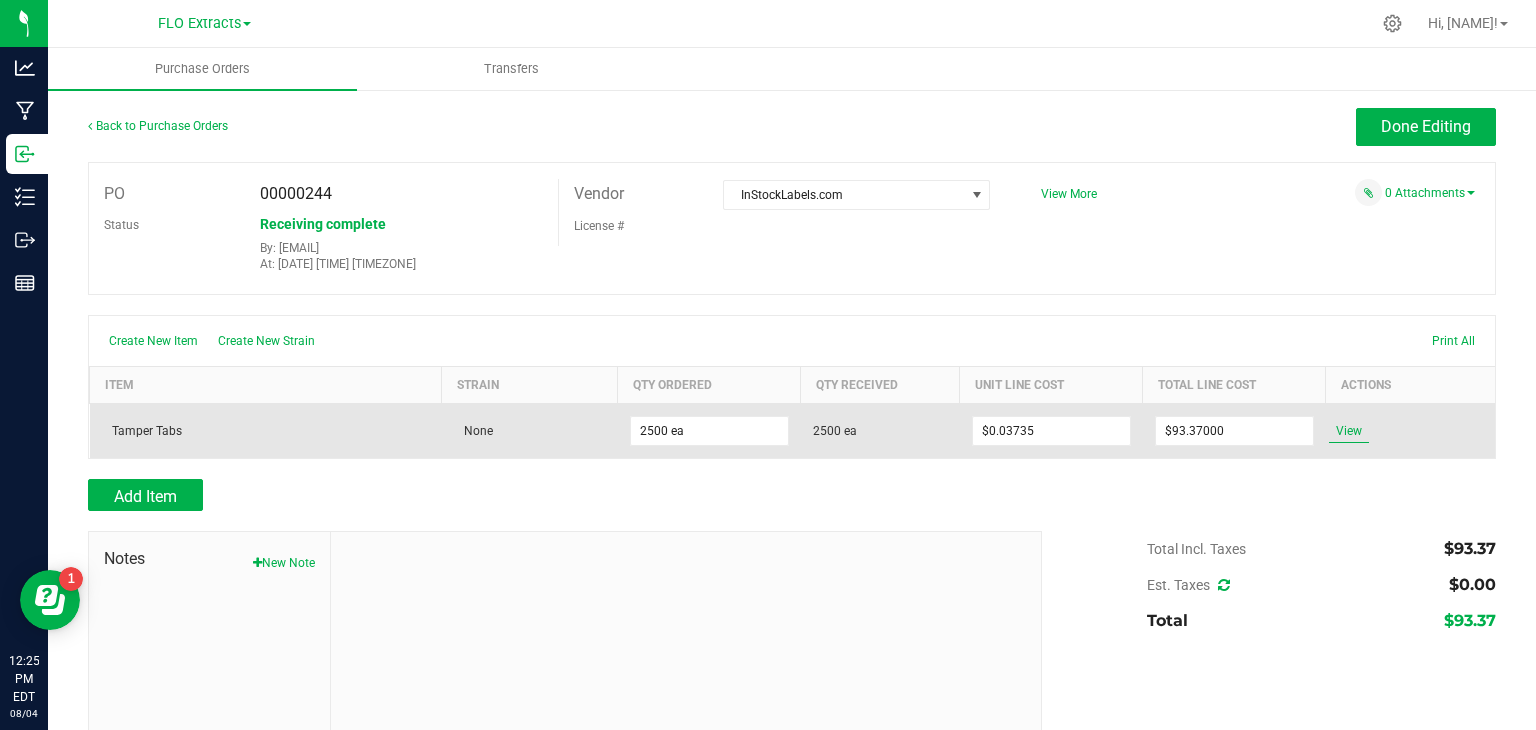 click on "View" at bounding box center (1349, 431) 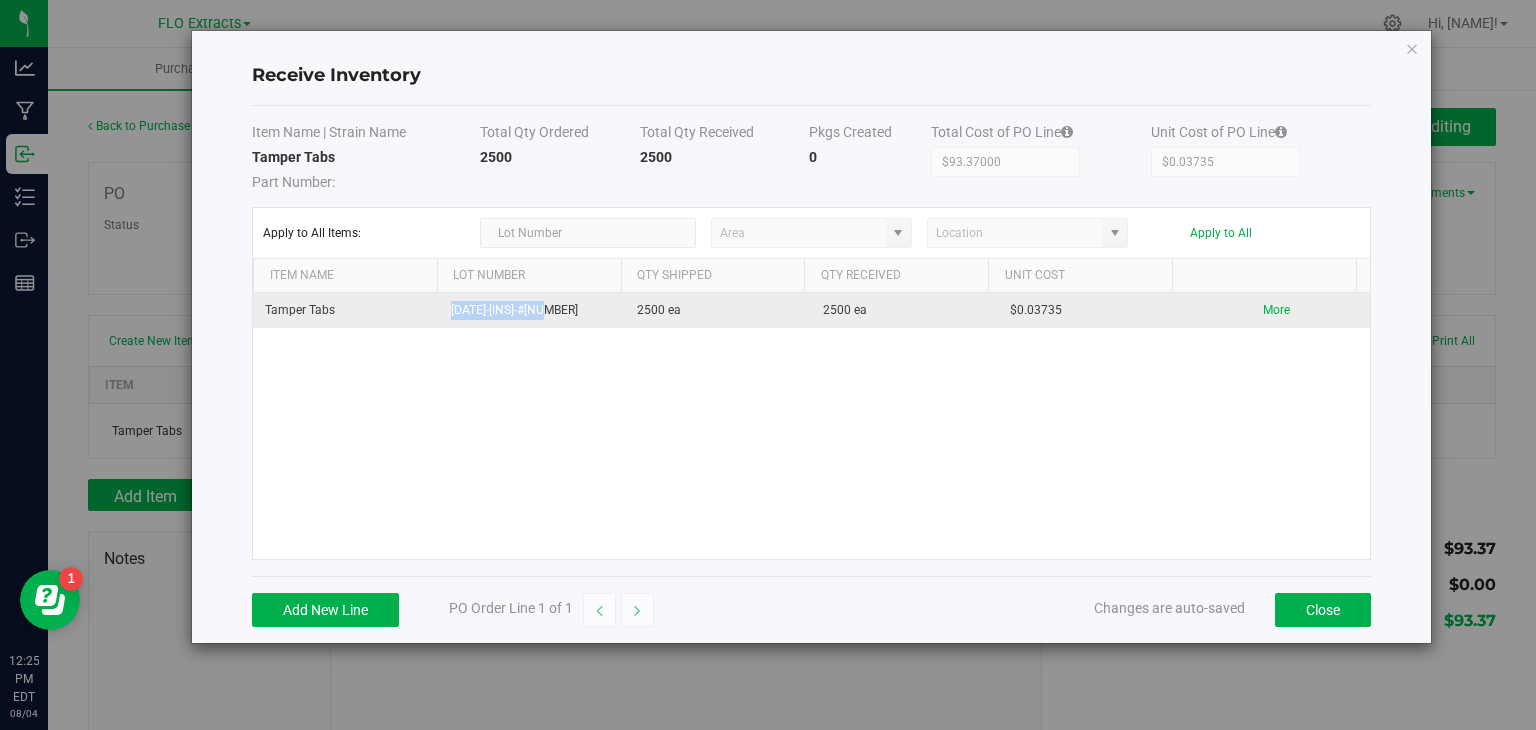 drag, startPoint x: 448, startPoint y: 309, endPoint x: 556, endPoint y: 309, distance: 108 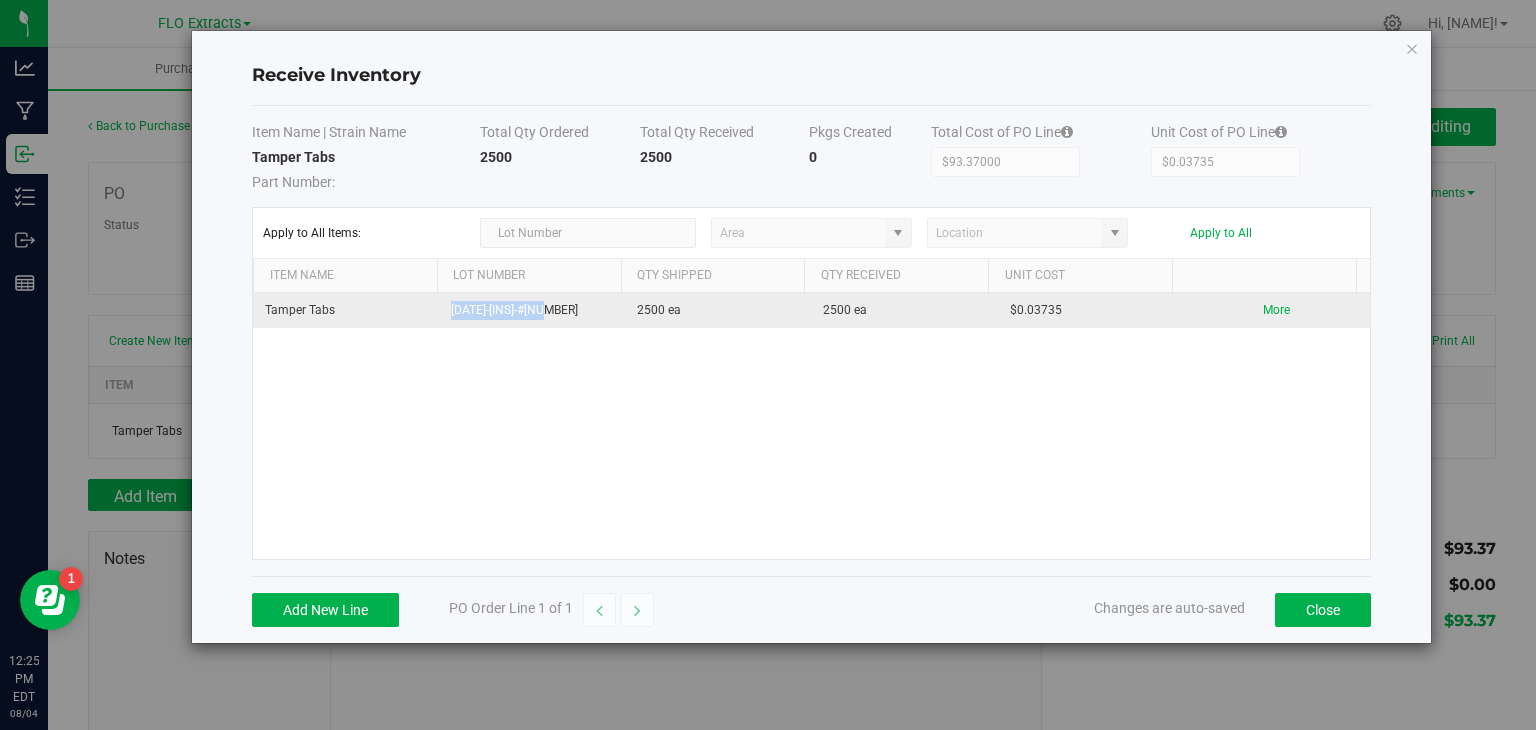 click on "[DATE]-[INS]-#[NUMBER]" at bounding box center [532, 310] 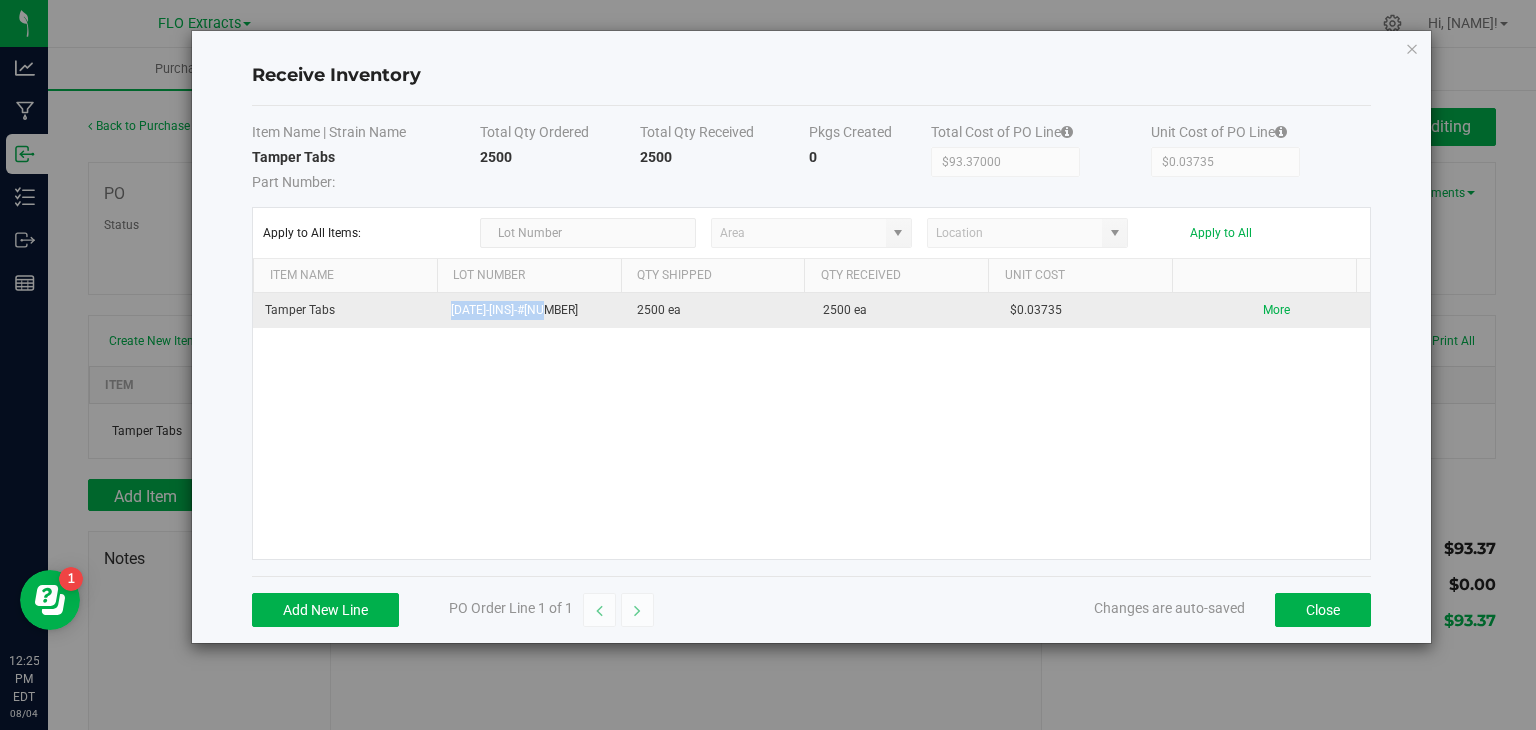 copy on "[DATE]-[INS]-#[NUMBER]" 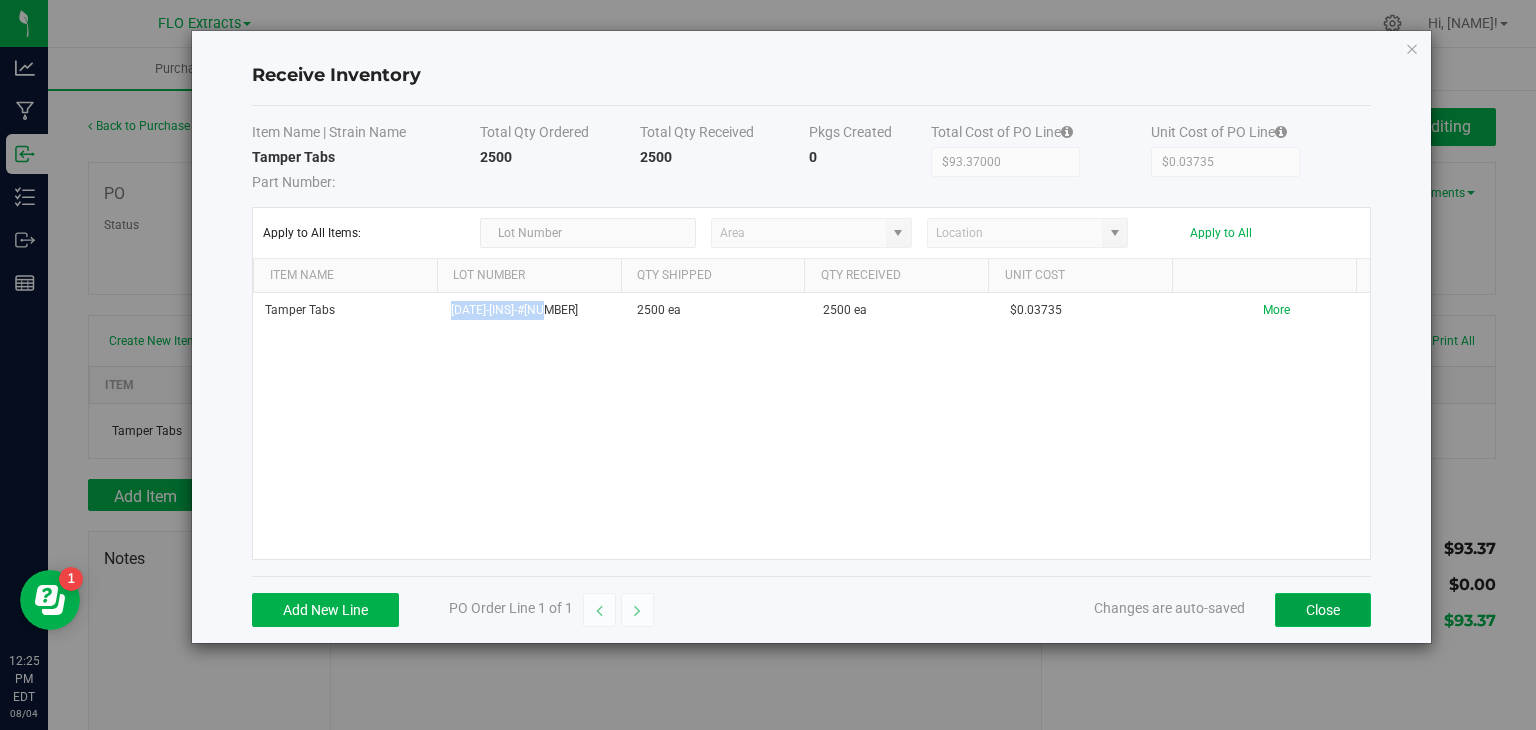 click on "Close" at bounding box center (1323, 610) 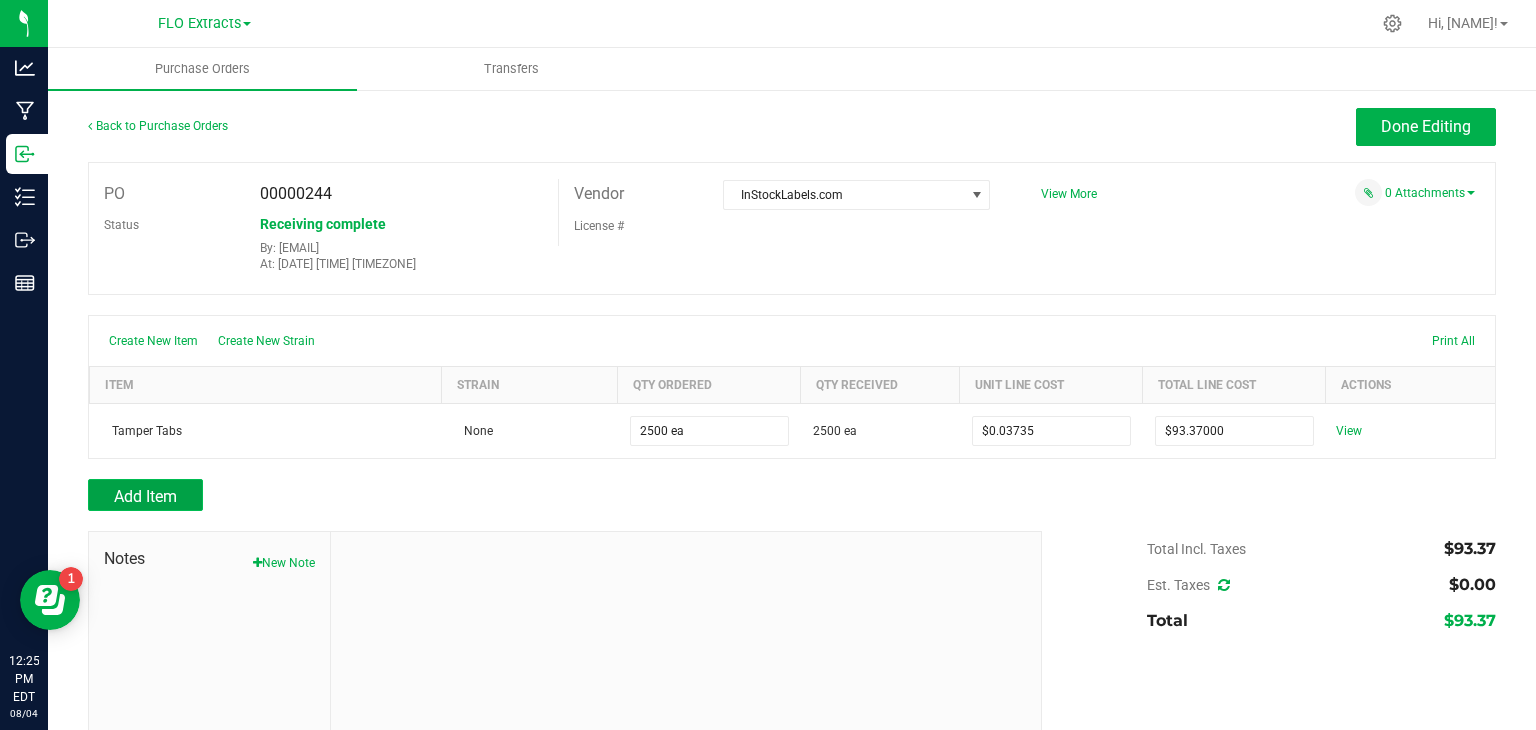 click on "Add Item" at bounding box center (145, 496) 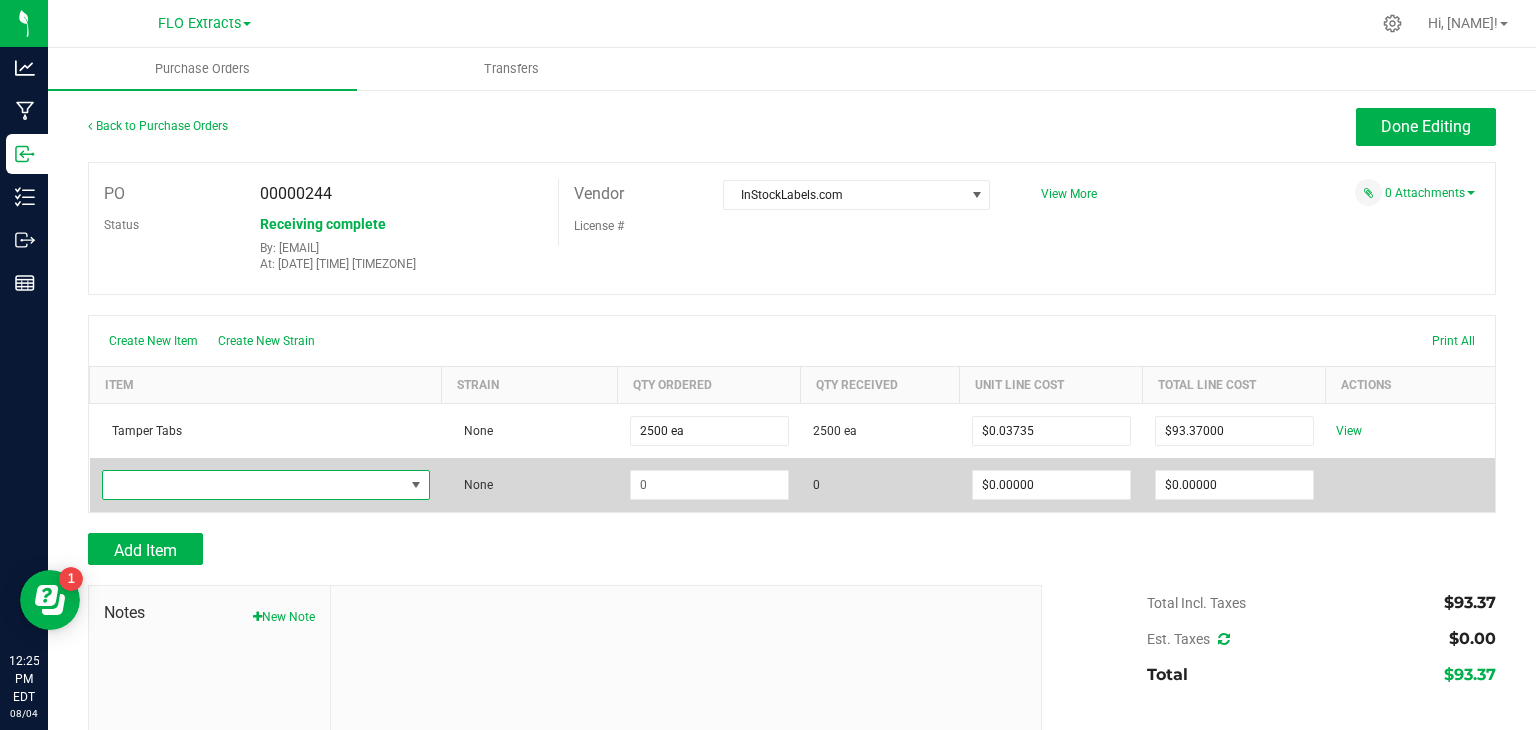 click at bounding box center (253, 485) 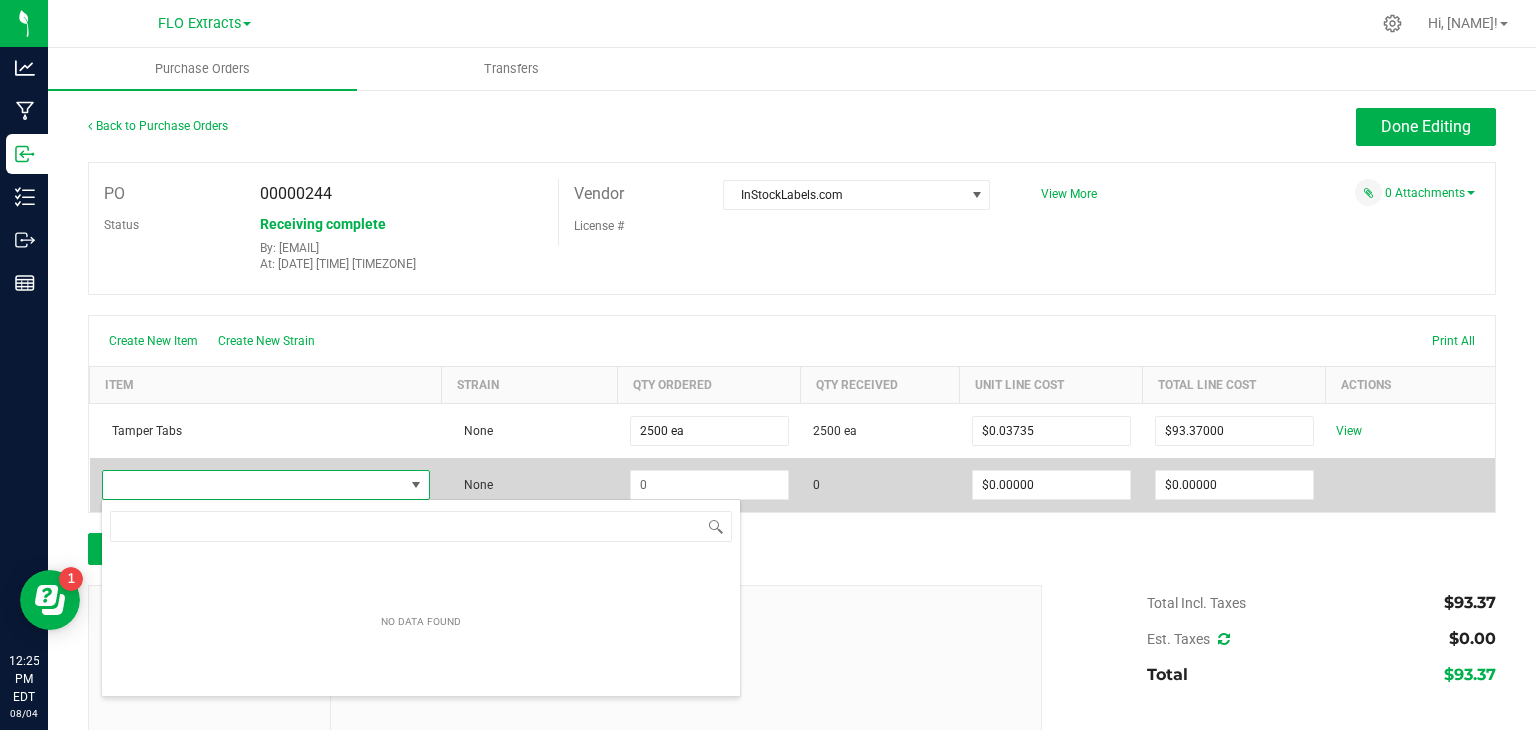scroll, scrollTop: 99970, scrollLeft: 99675, axis: both 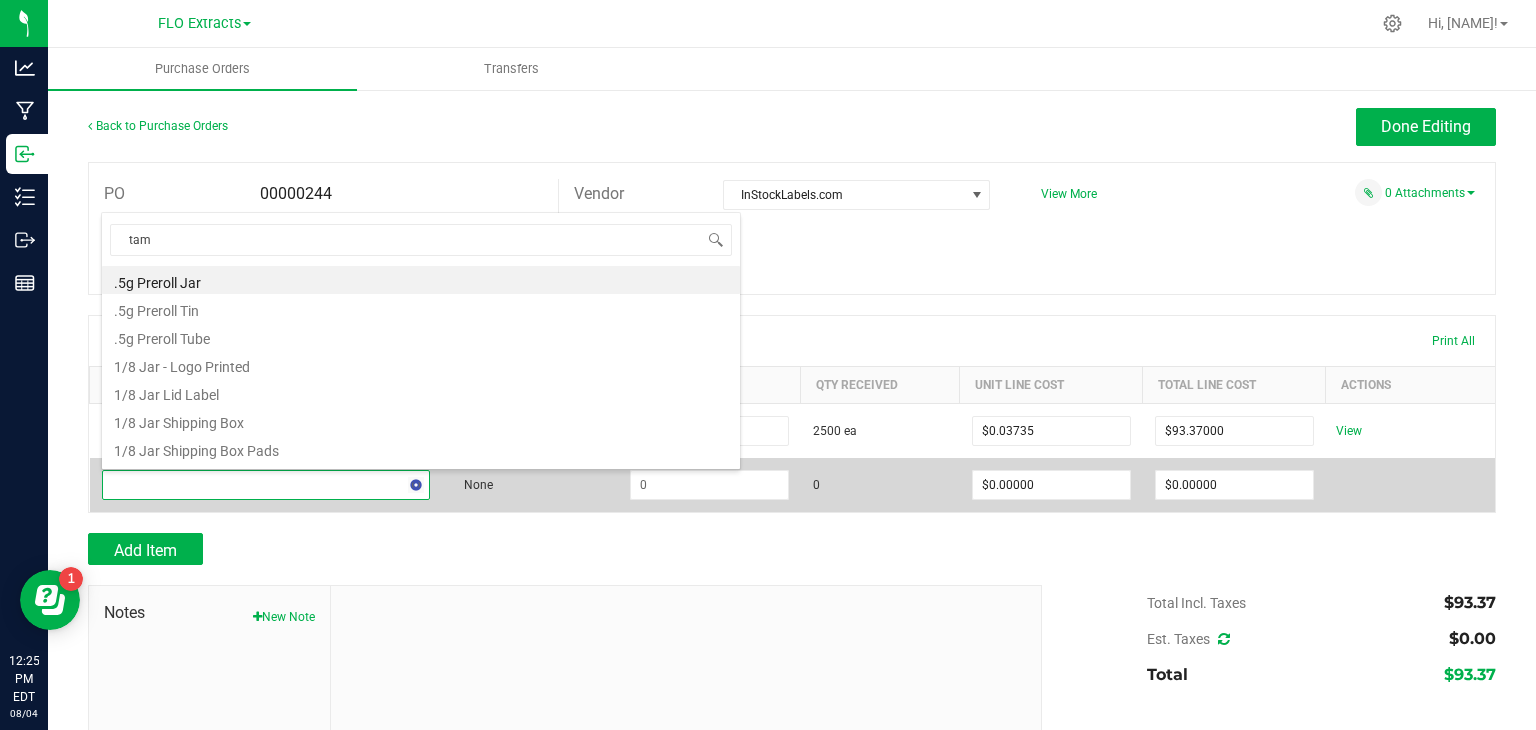 type on "tamp" 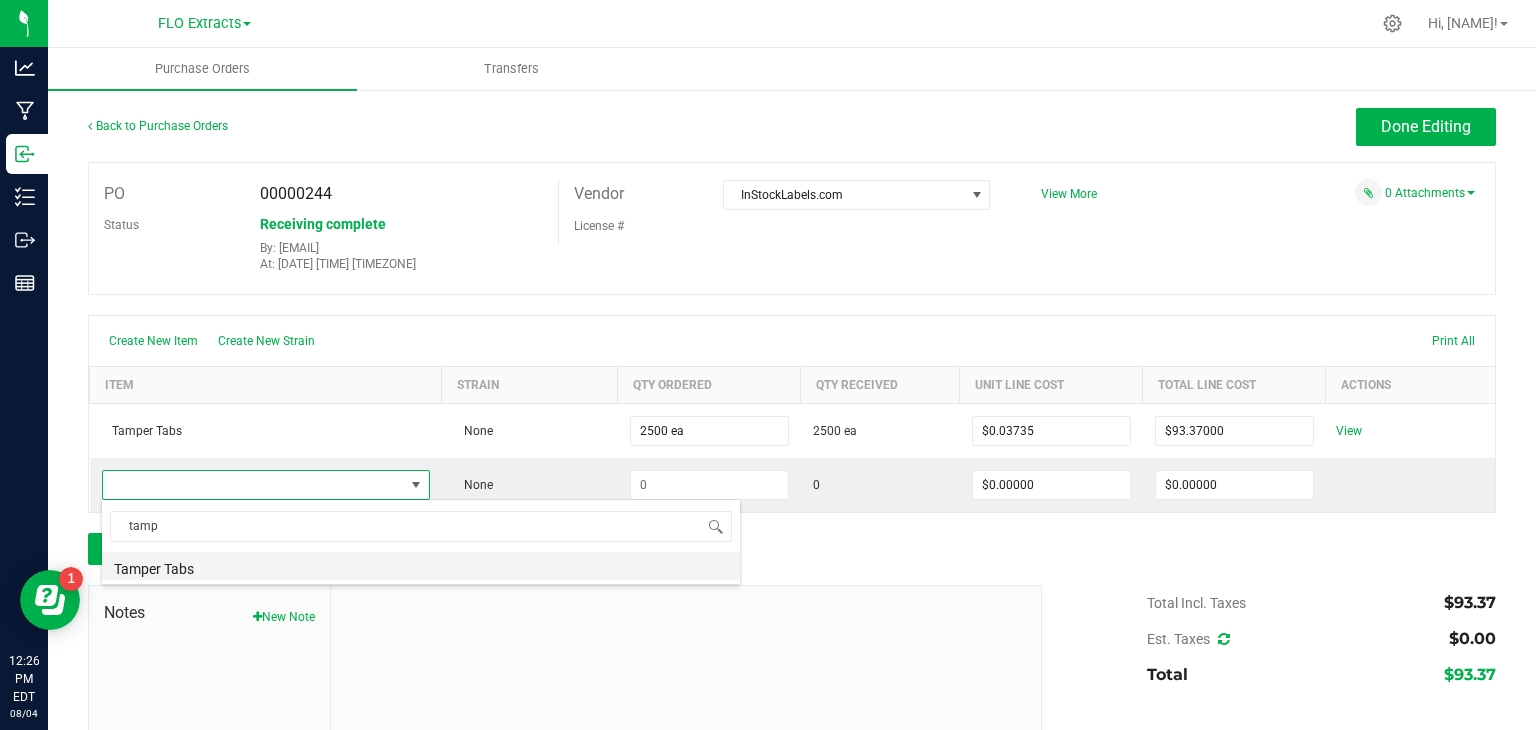 click on "Tamper Tabs" at bounding box center [421, 566] 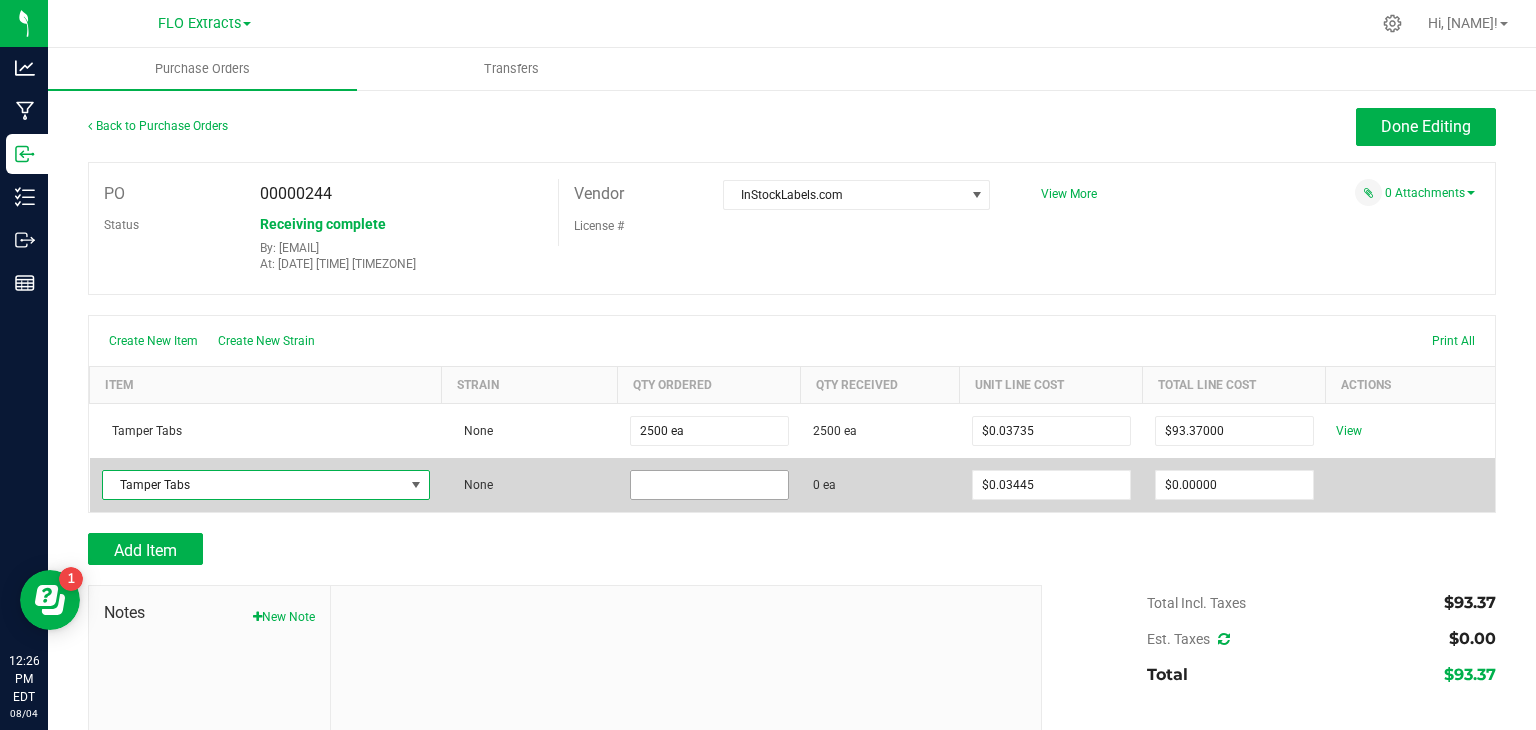 click at bounding box center (709, 485) 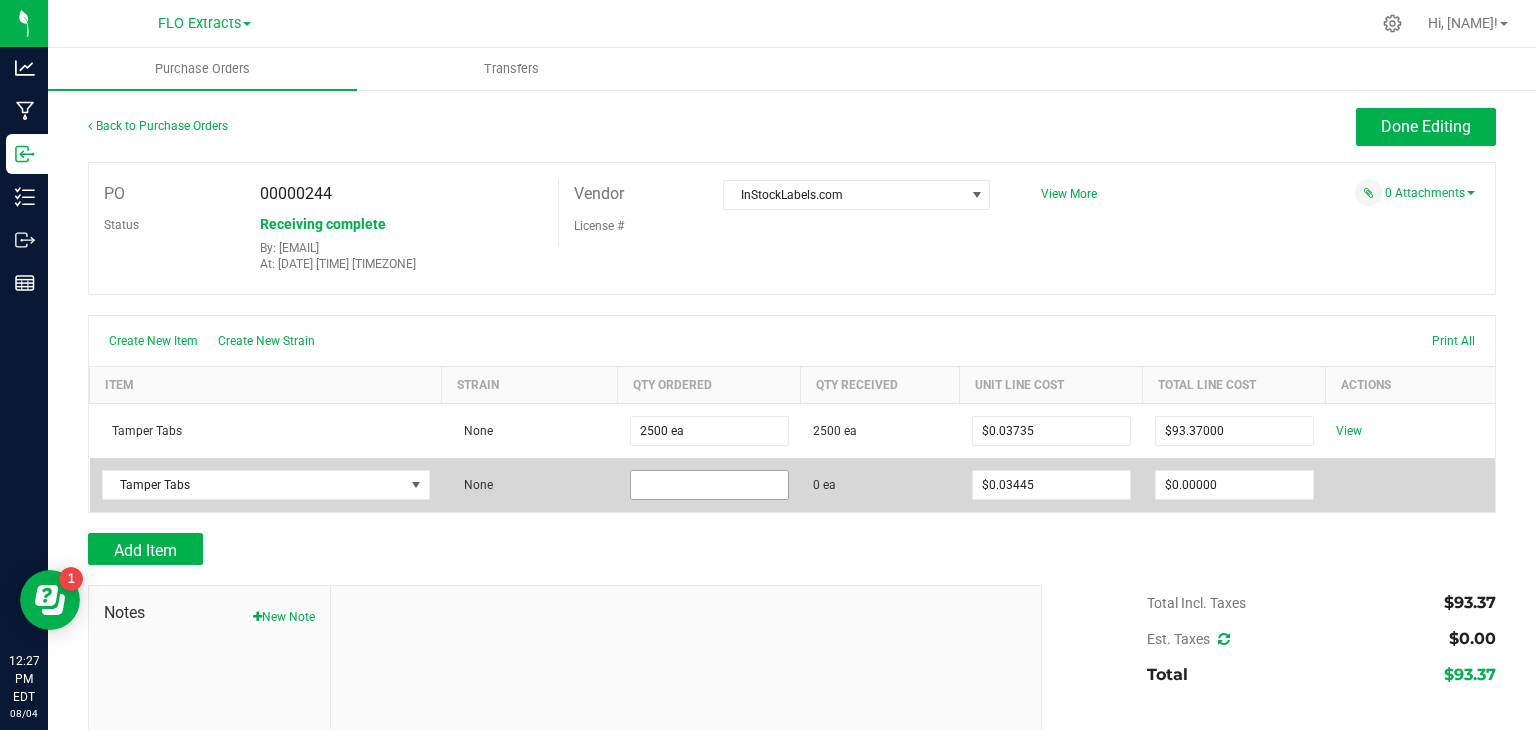 click at bounding box center (709, 485) 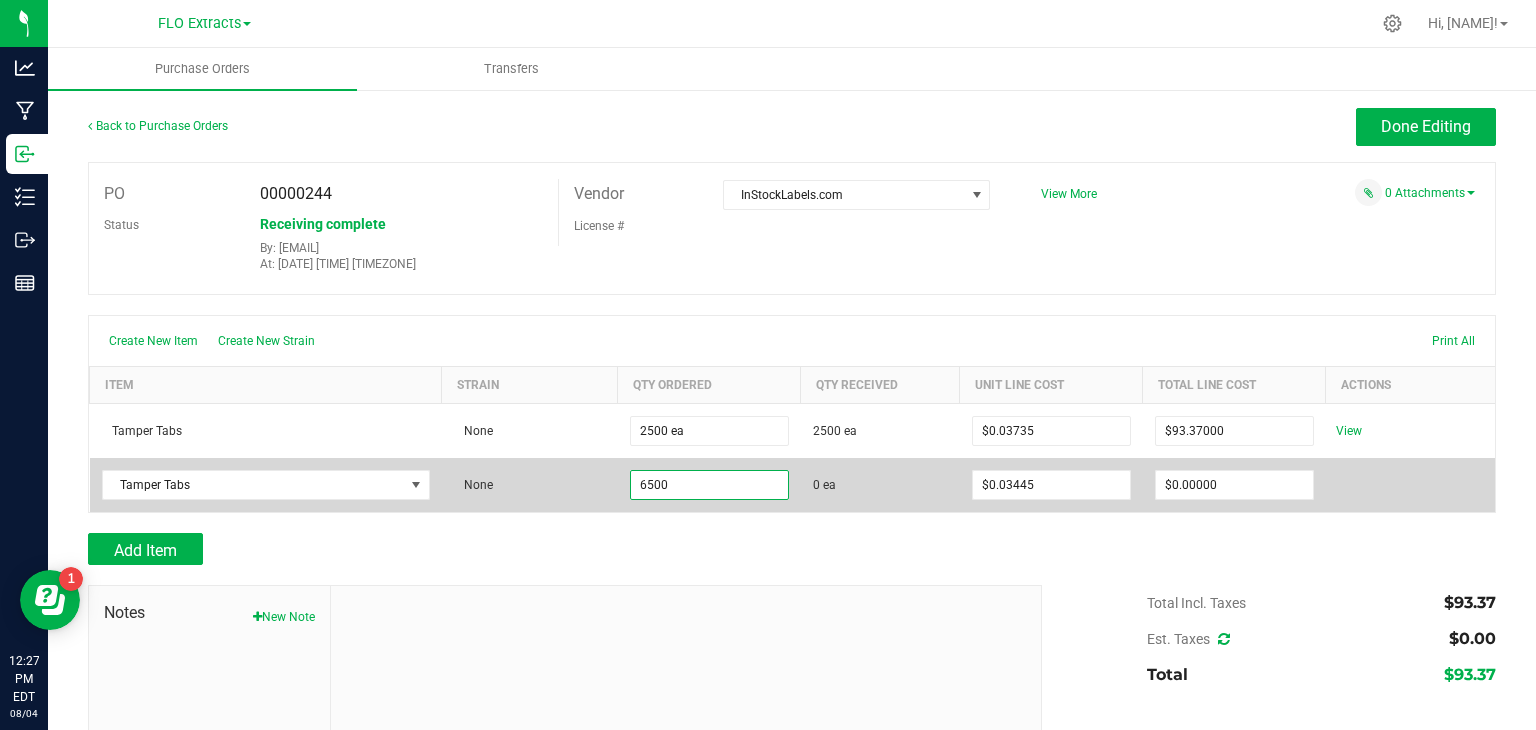type on "6500 ea" 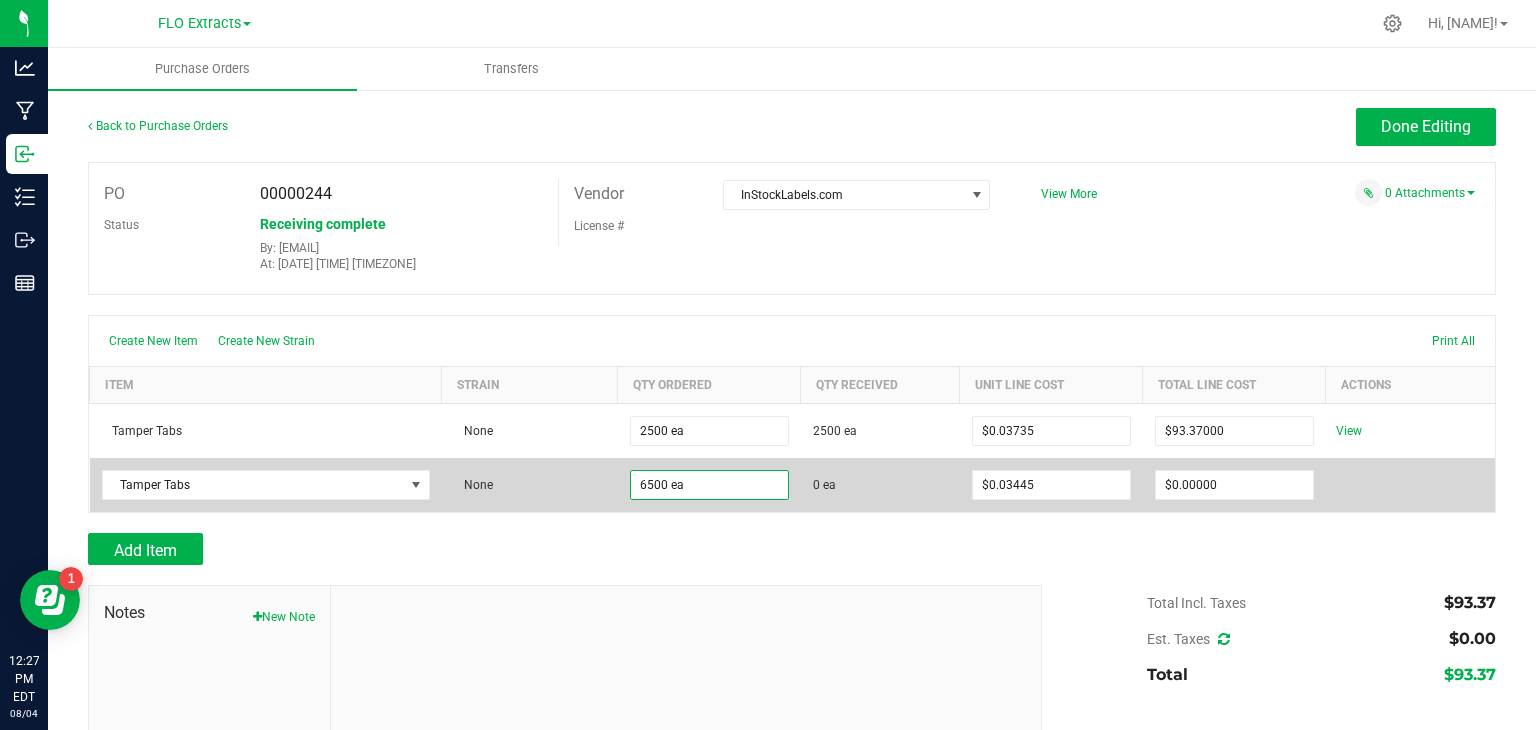 type on "0.03445" 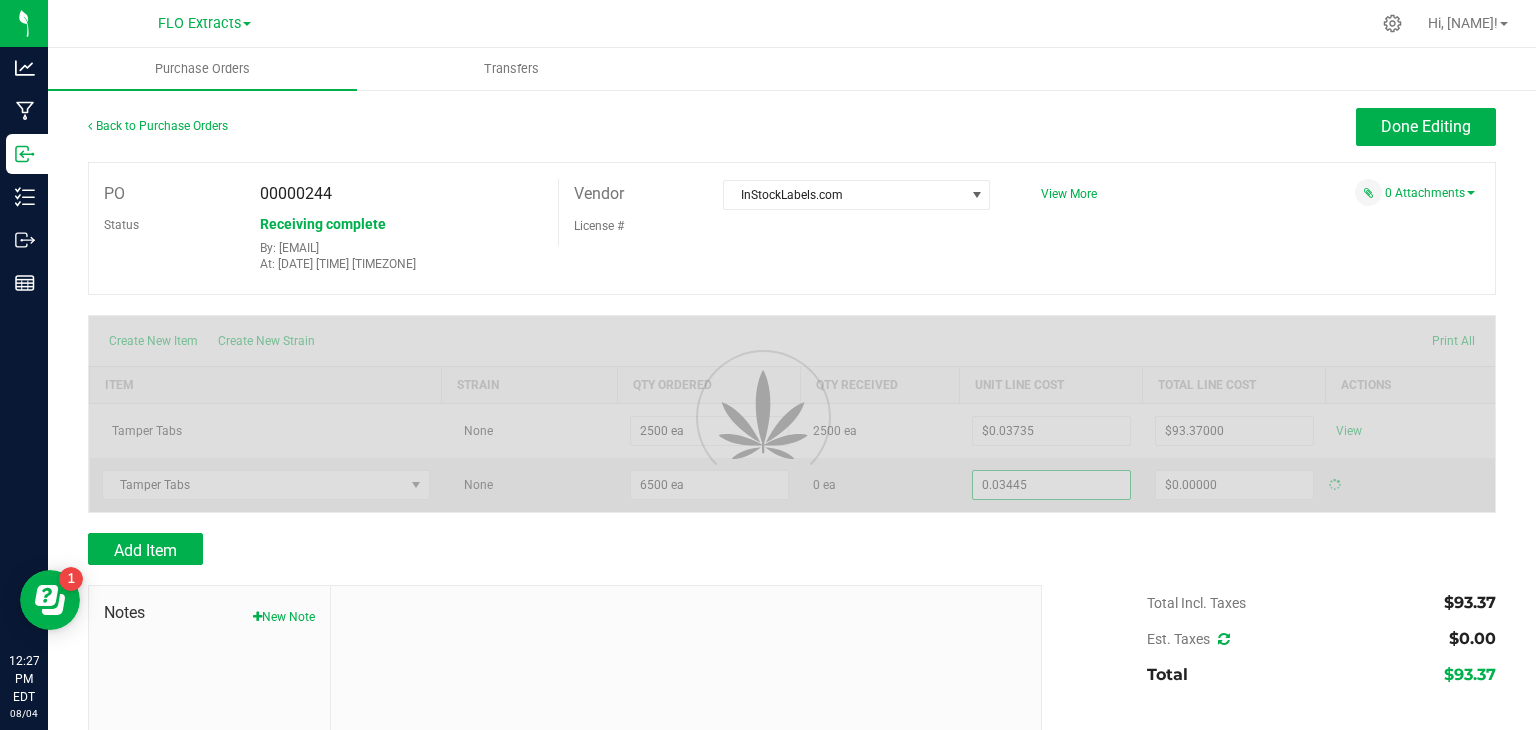 type on "$223.92500" 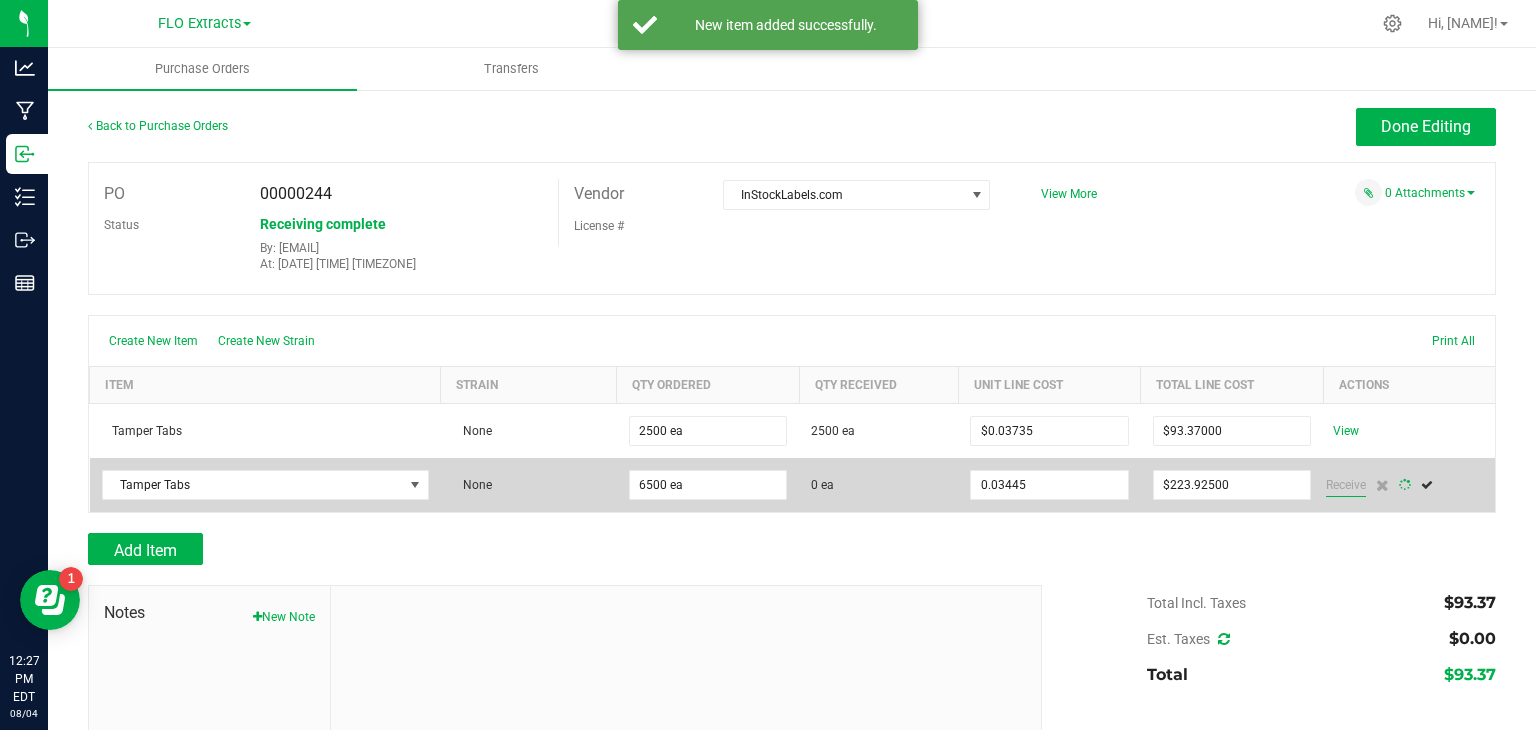 type on "$0.03445" 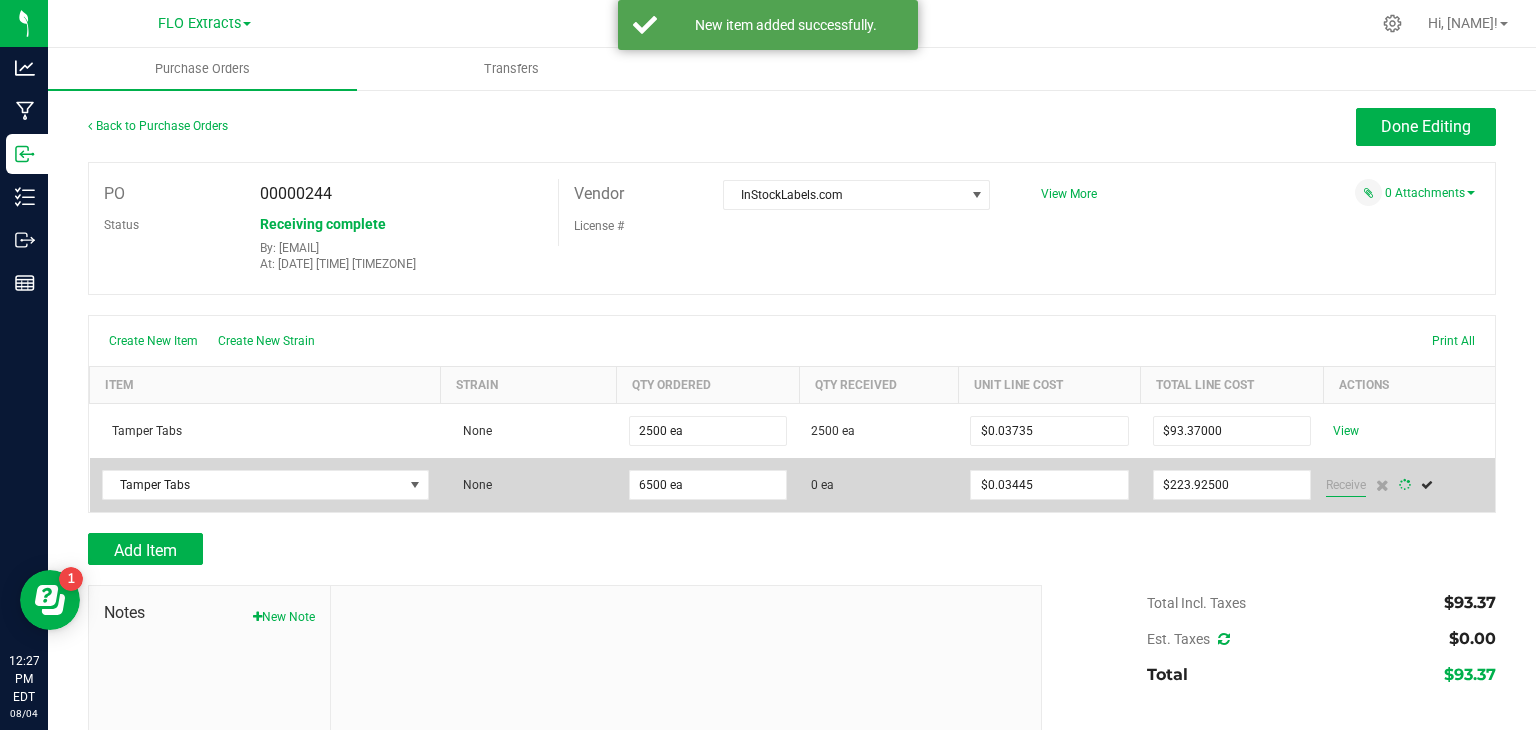 click on "Receive" at bounding box center [1404, 485] 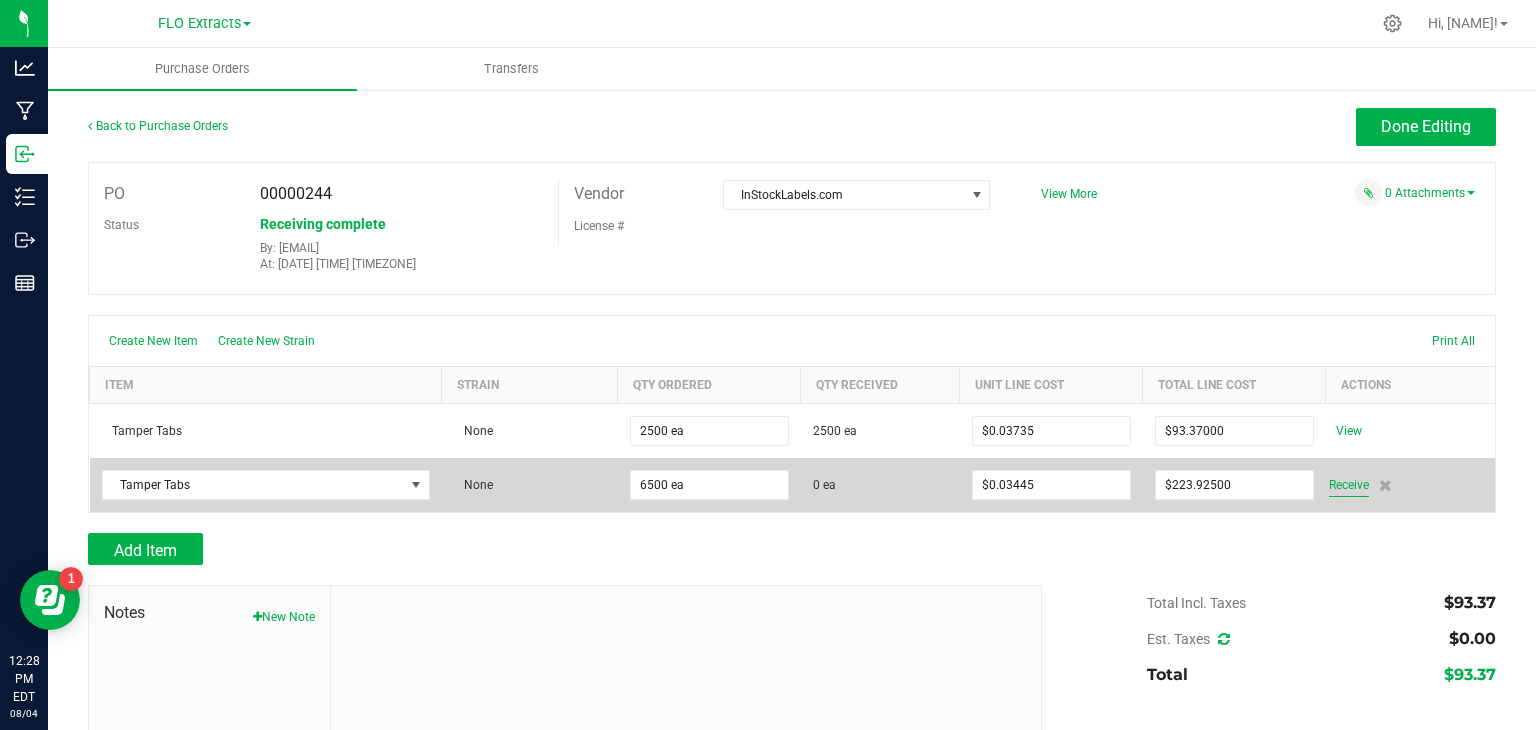 click on "Receive" at bounding box center [1349, 485] 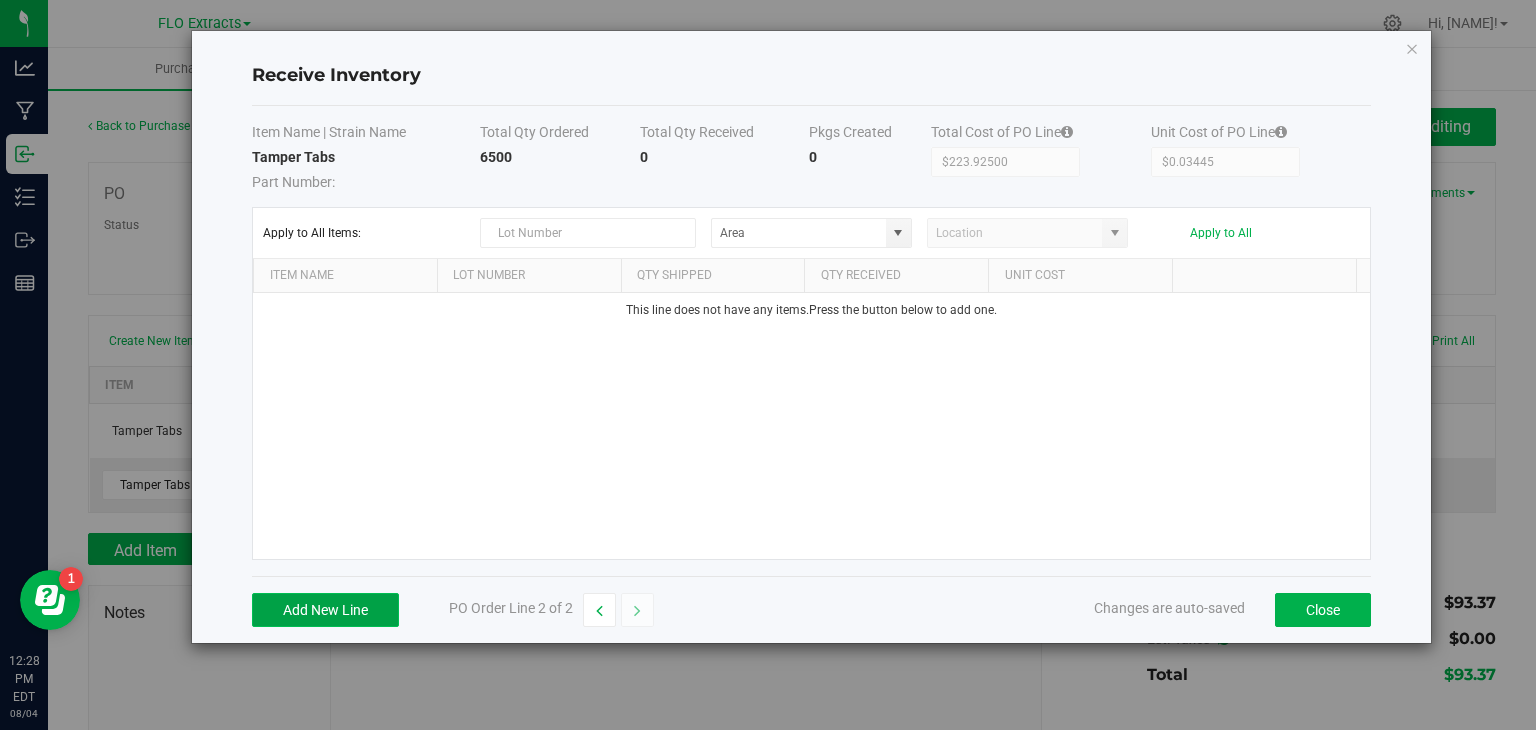 click on "Add New Line" at bounding box center [325, 610] 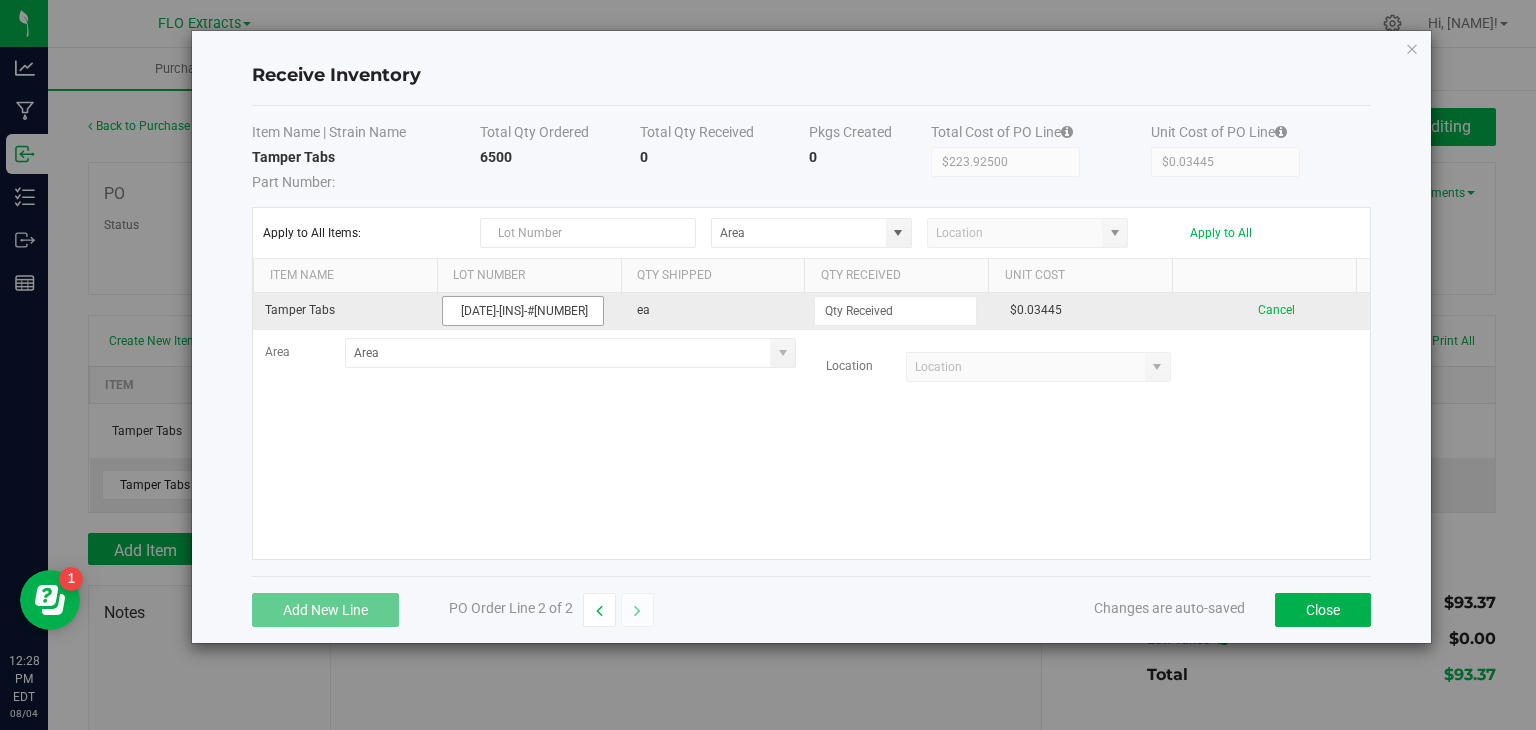 click on "[DATE]-[INS]-#[NUMBER]" at bounding box center [523, 311] 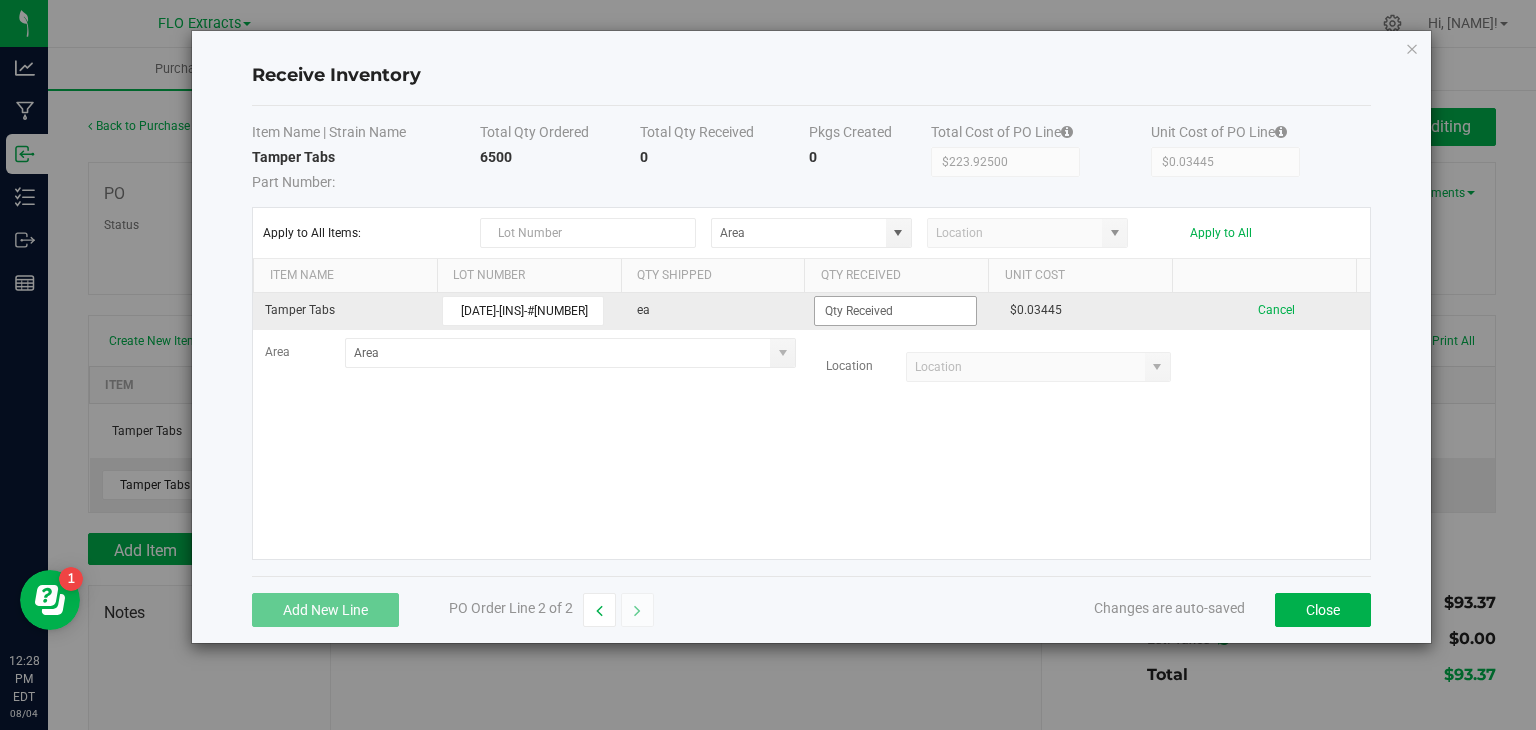 type on "[DATE]-[INS]-#[NUMBER]" 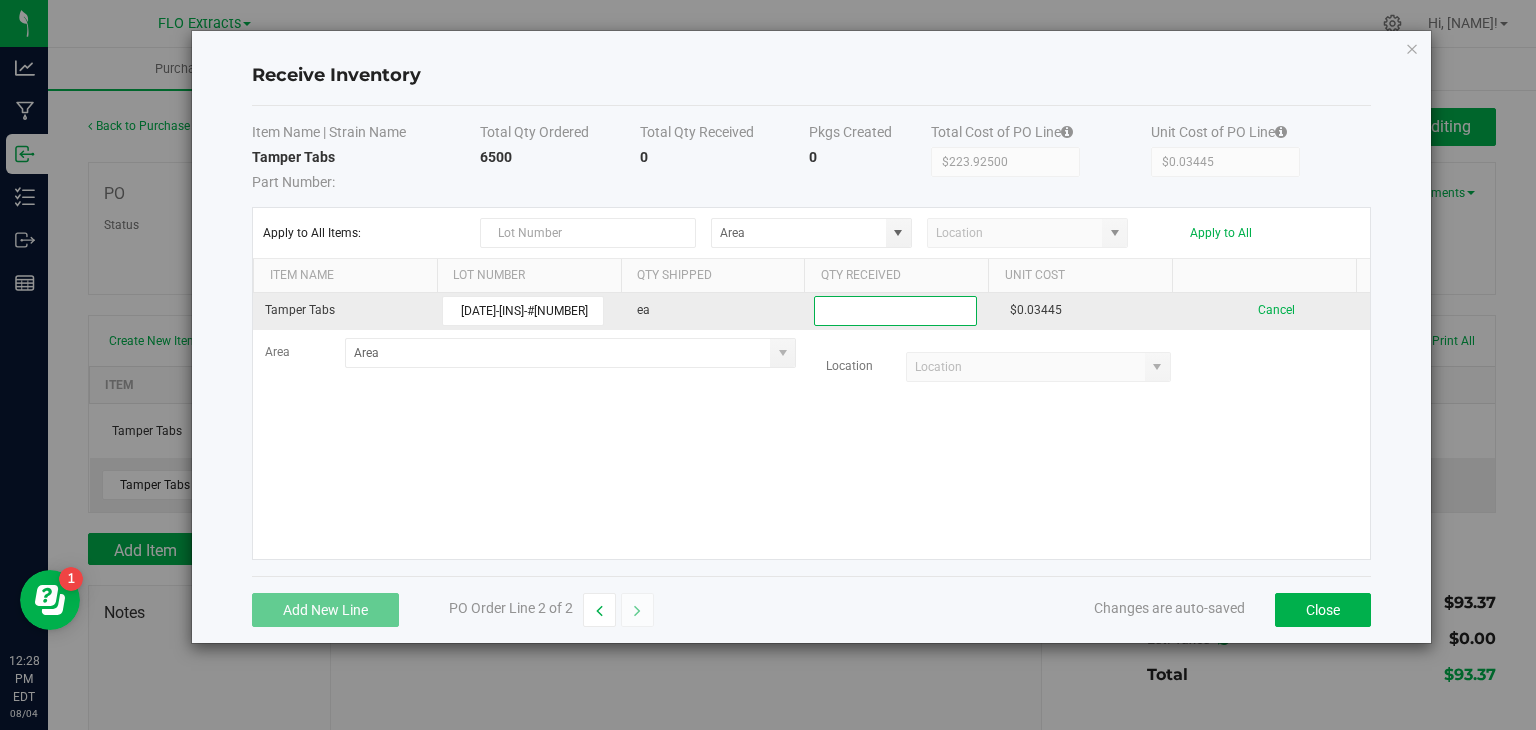 click at bounding box center [895, 311] 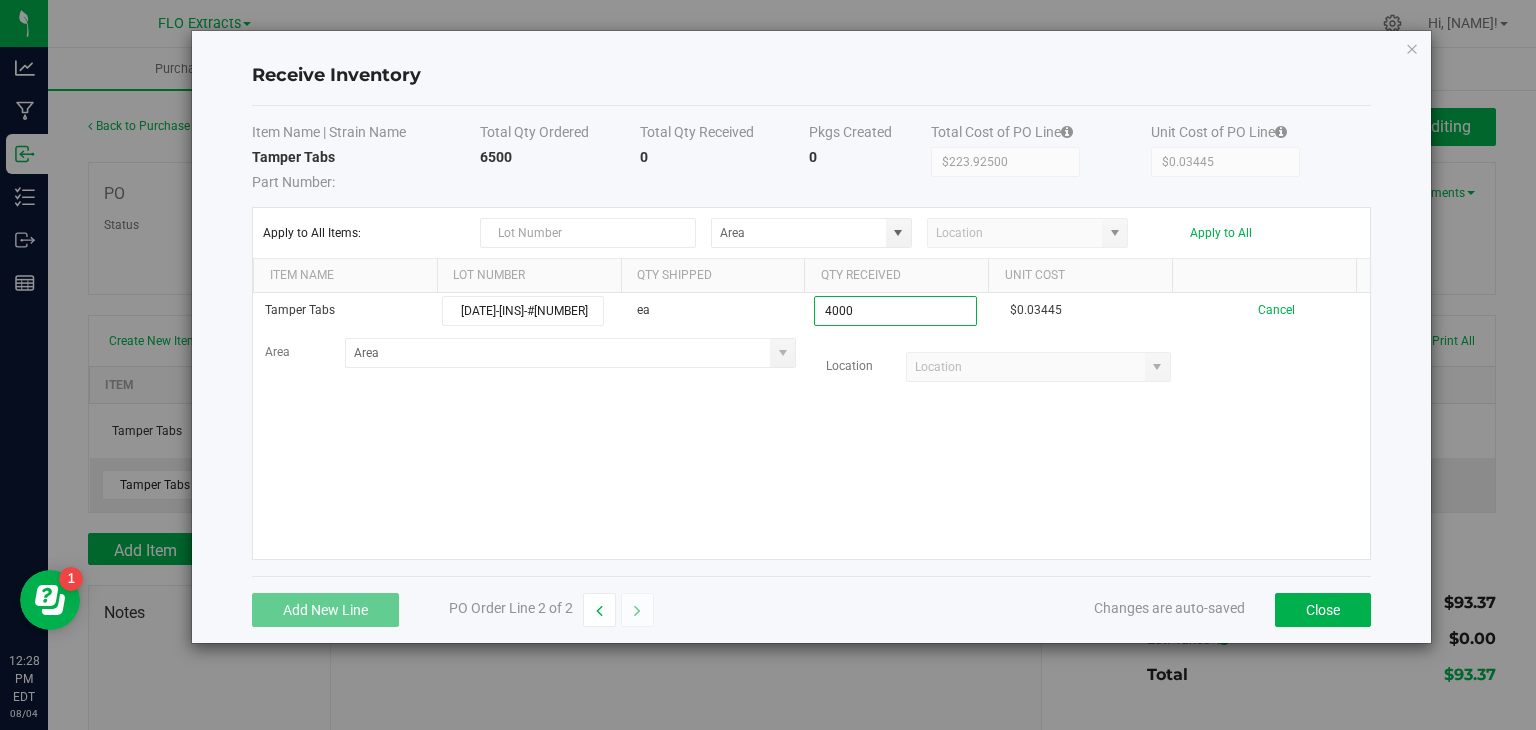type on "4000 ea" 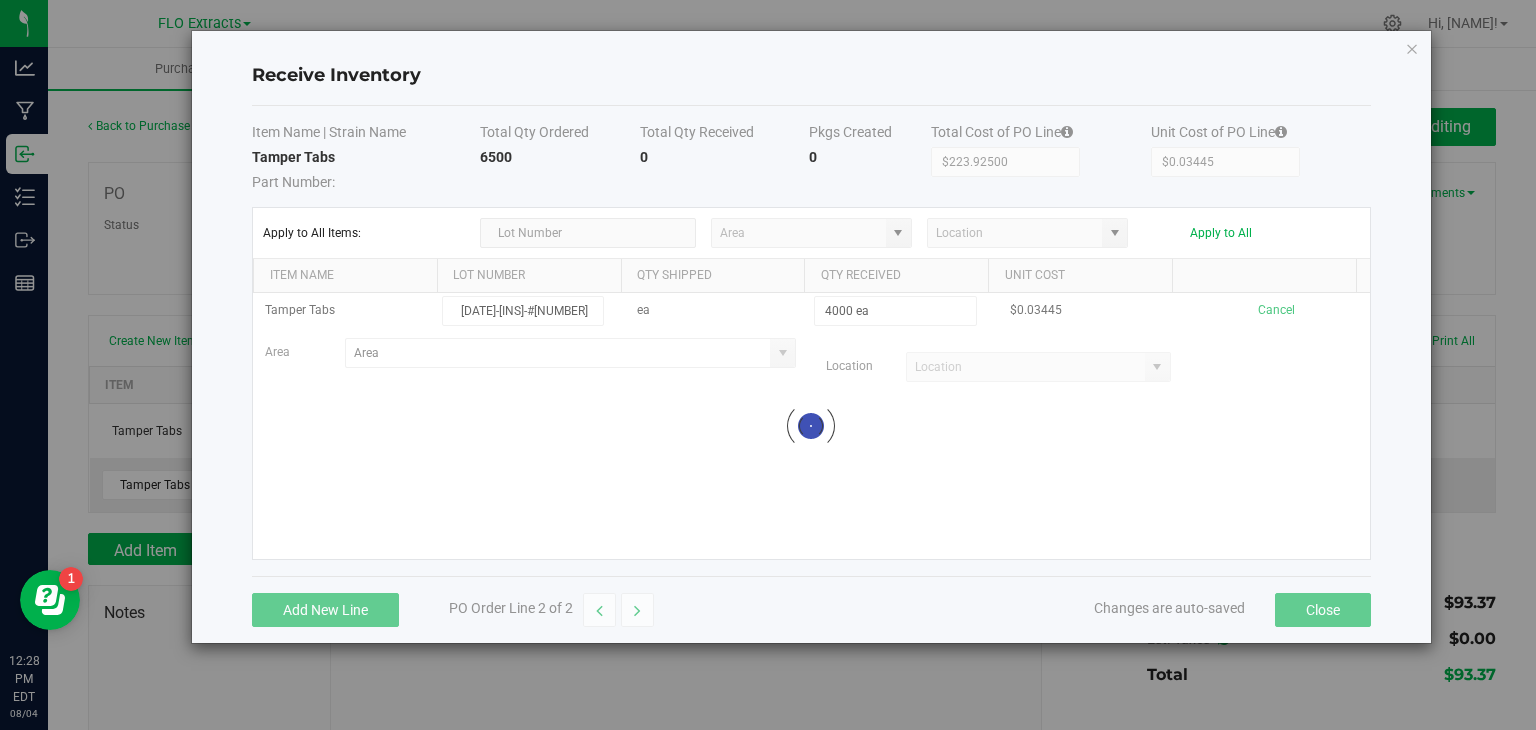 type 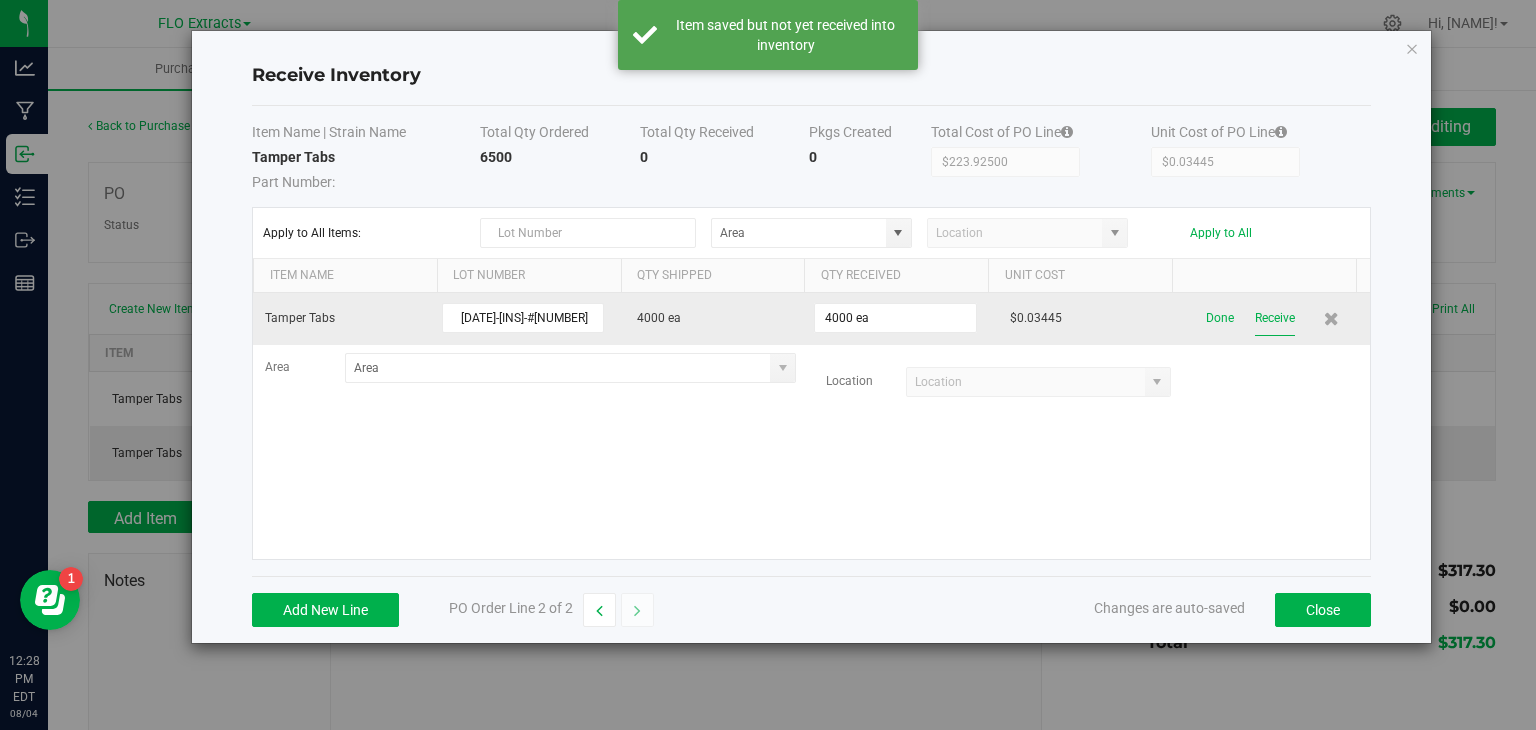 click on "Receive" at bounding box center (1275, 318) 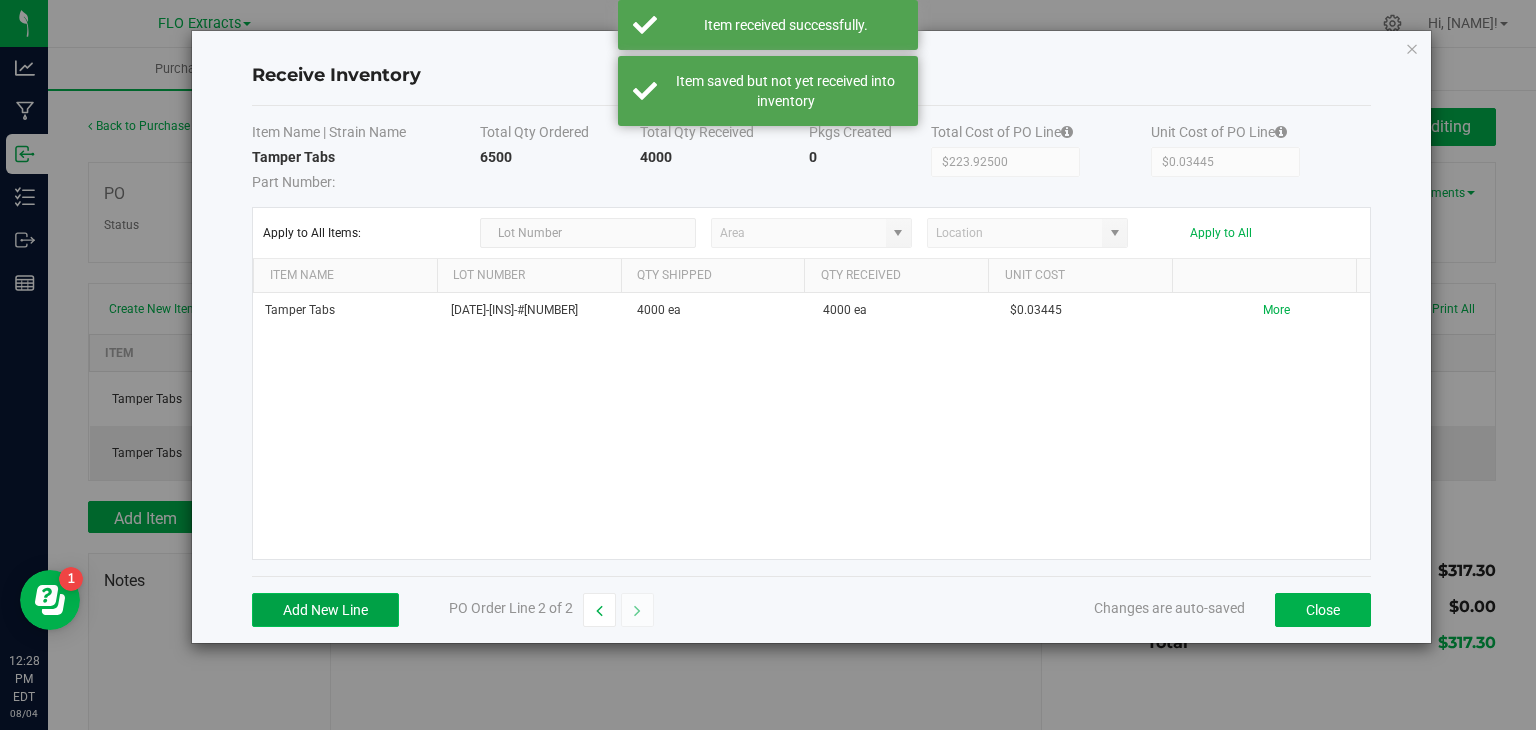 drag, startPoint x: 347, startPoint y: 604, endPoint x: 346, endPoint y: 616, distance: 12.0415945 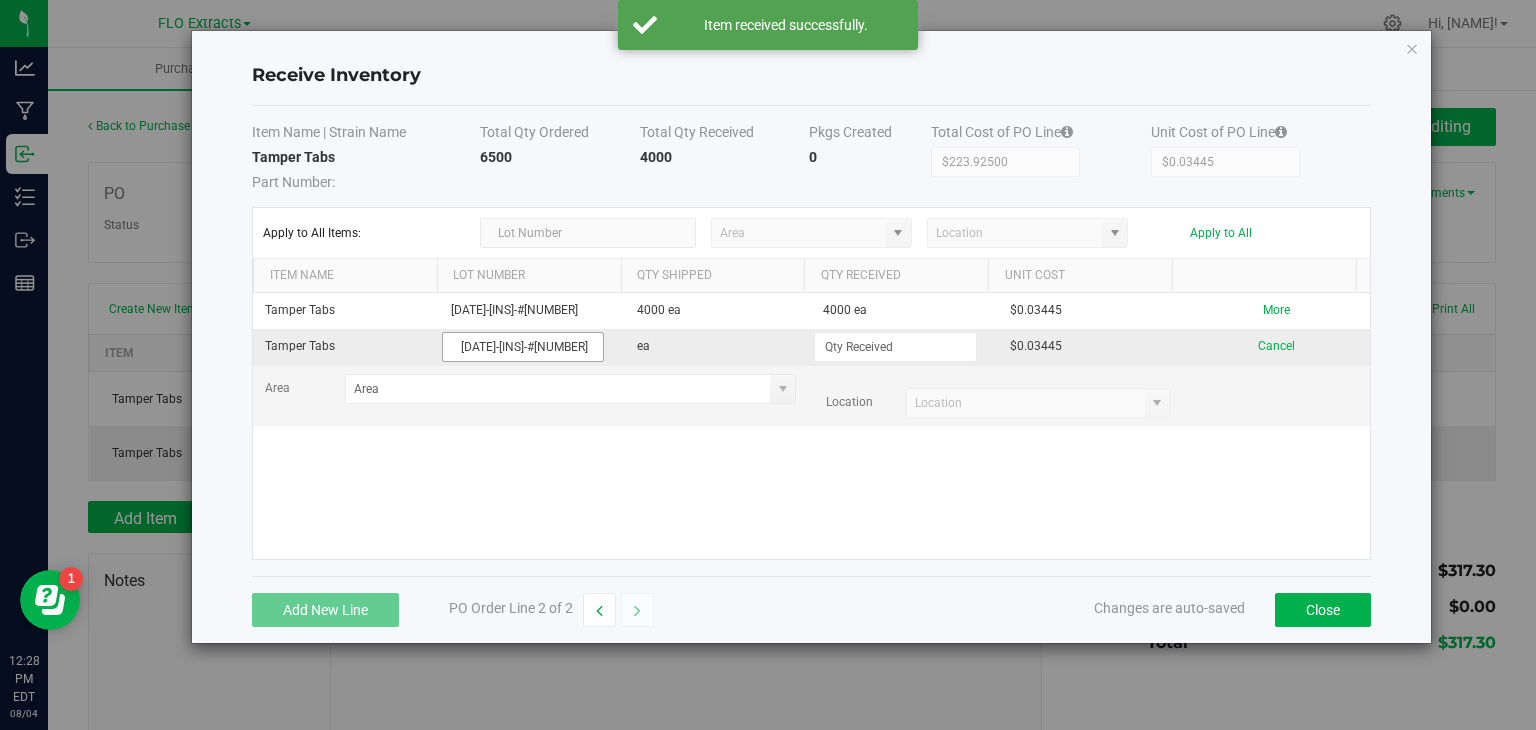 click on "[DATE]-[INS]-#[NUMBER]" at bounding box center [523, 347] 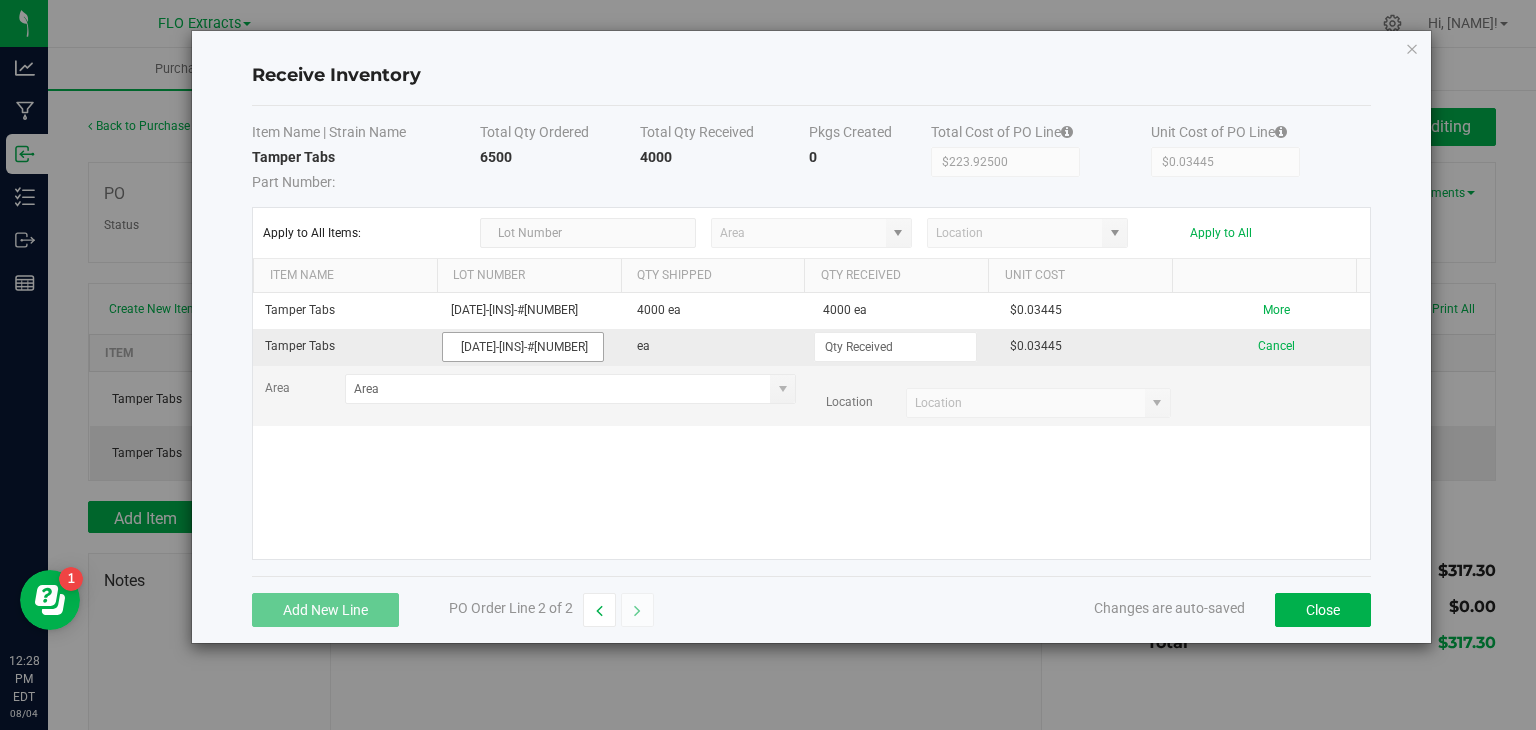 click on "[DATE]-[INS]-#[NUMBER]" at bounding box center [523, 347] 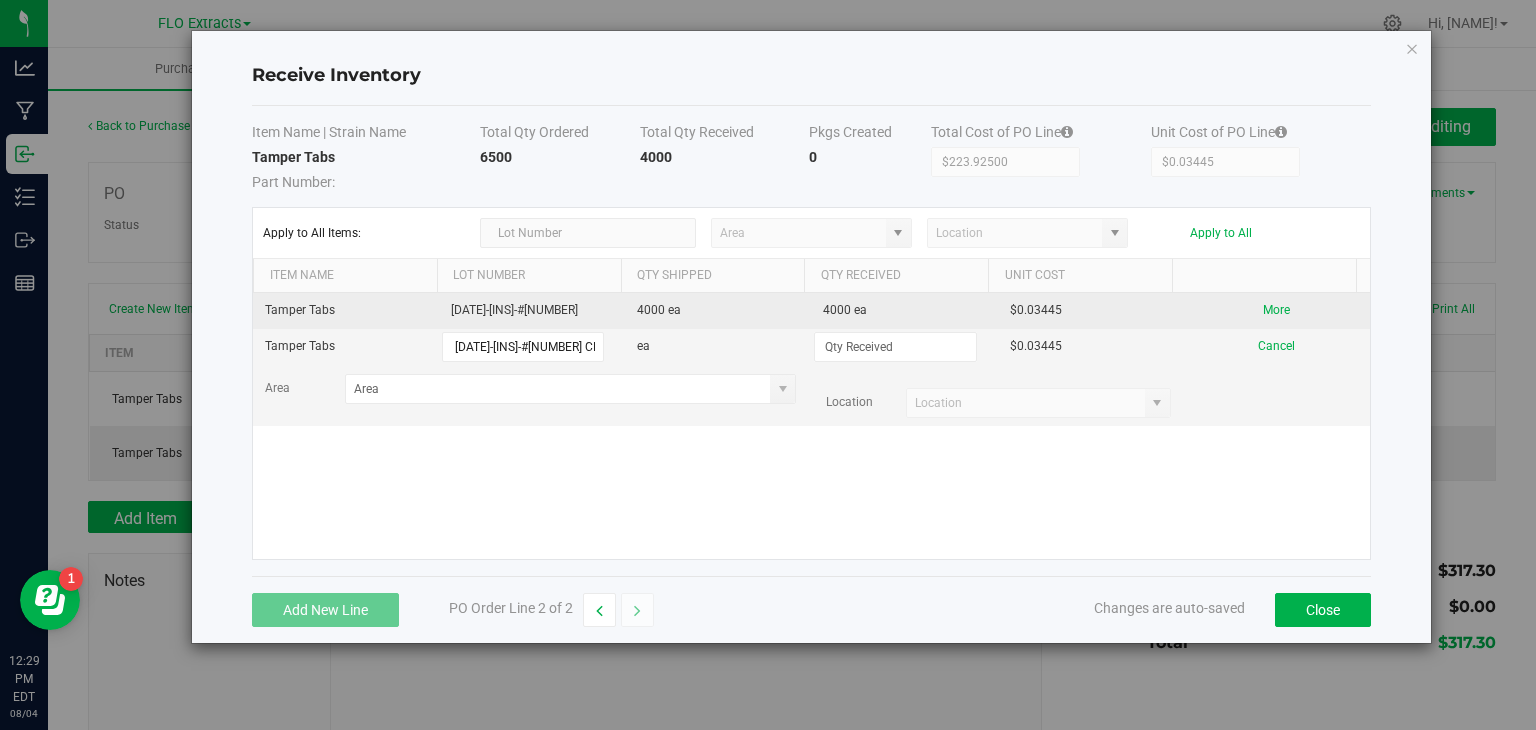 scroll, scrollTop: 0, scrollLeft: 13, axis: horizontal 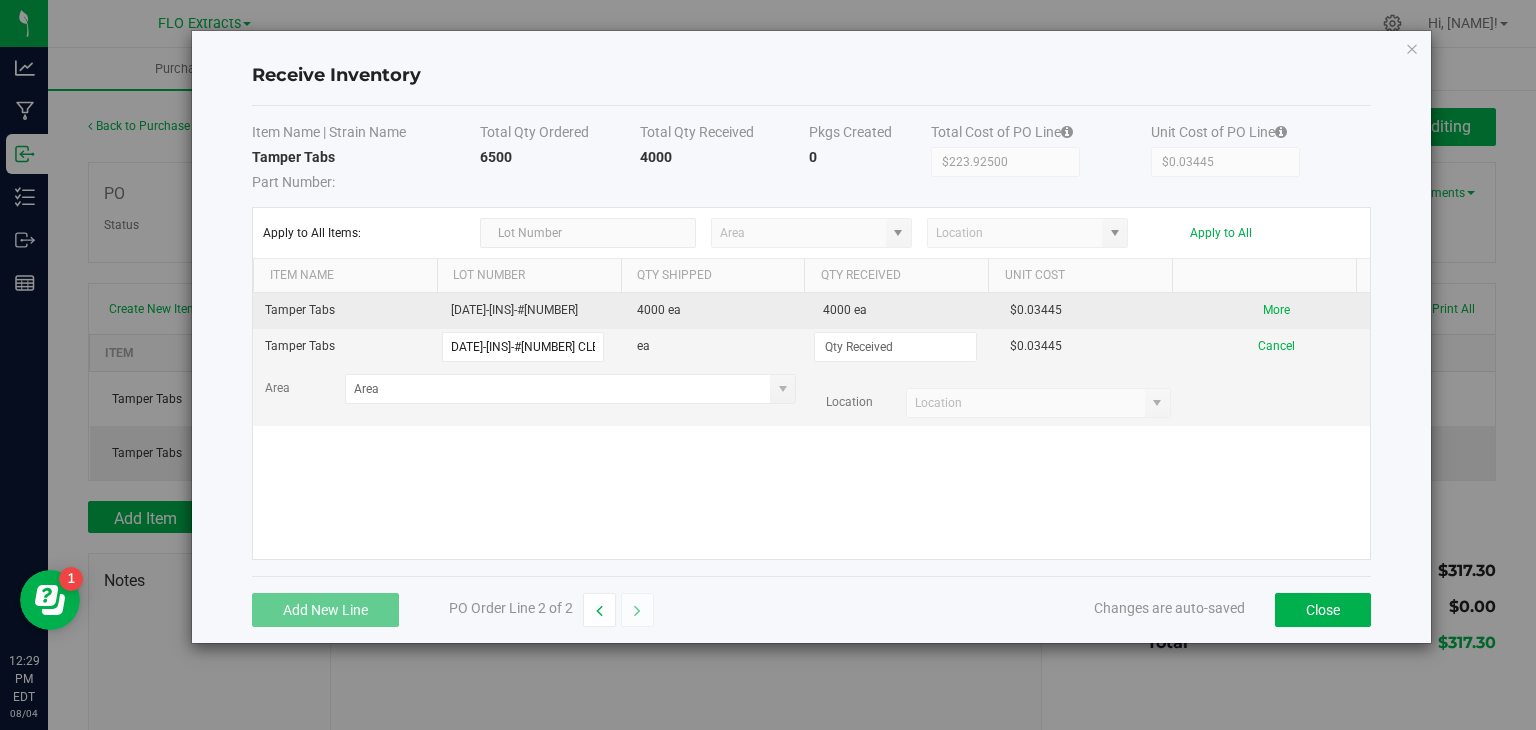 type on "[DATE]-[INS]-#[NUMBER] CLEAR" 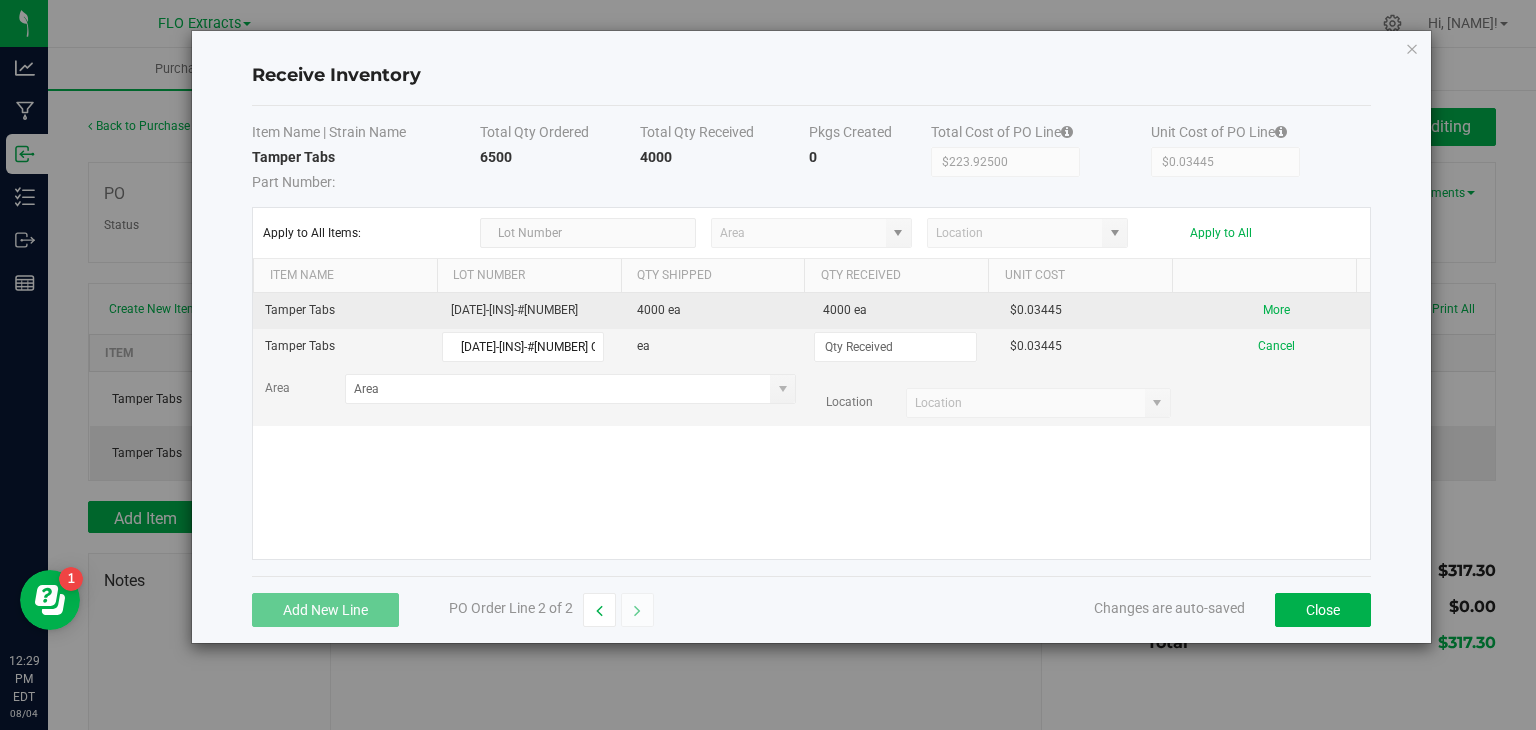 click on "[DATE]-[INS]-#[NUMBER]" at bounding box center [532, 311] 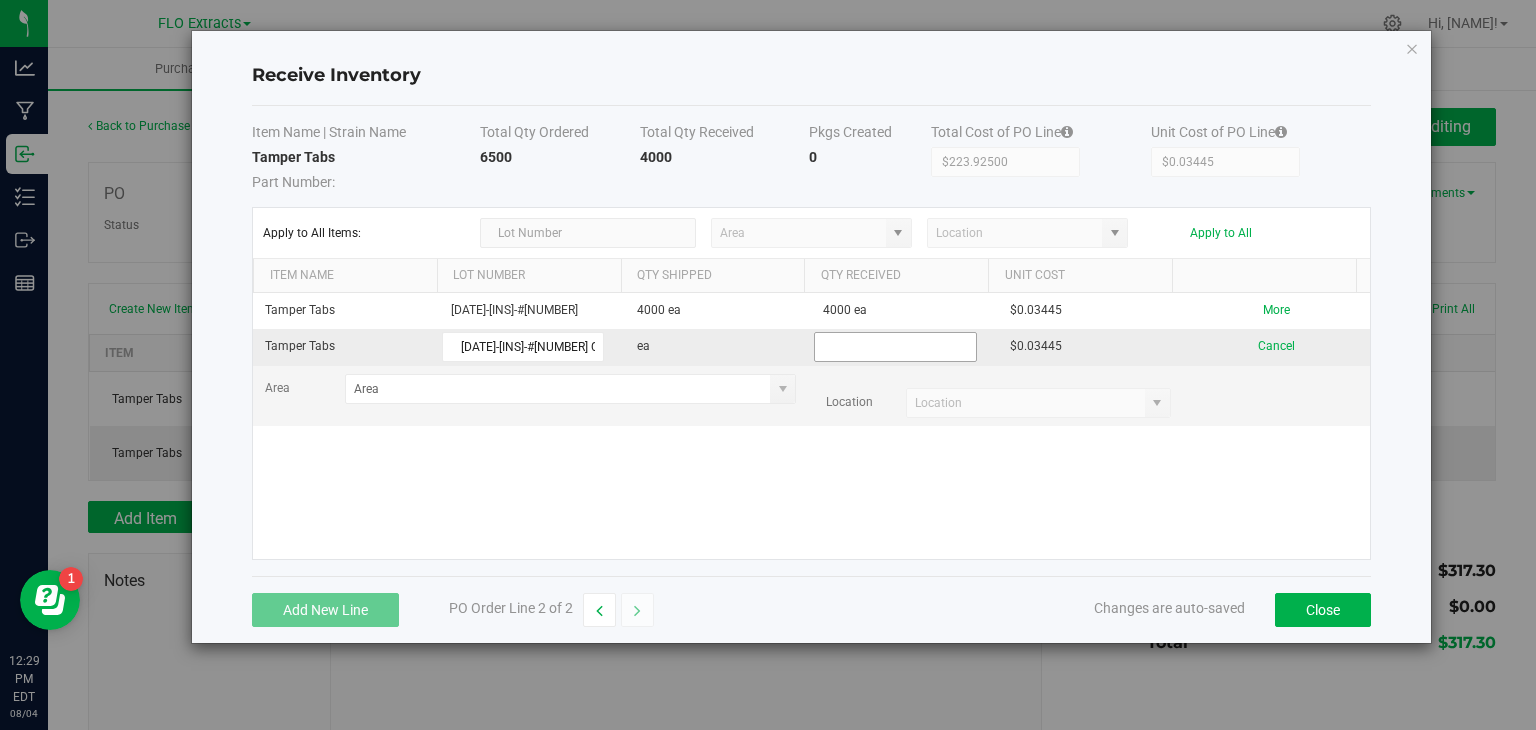 click at bounding box center (895, 347) 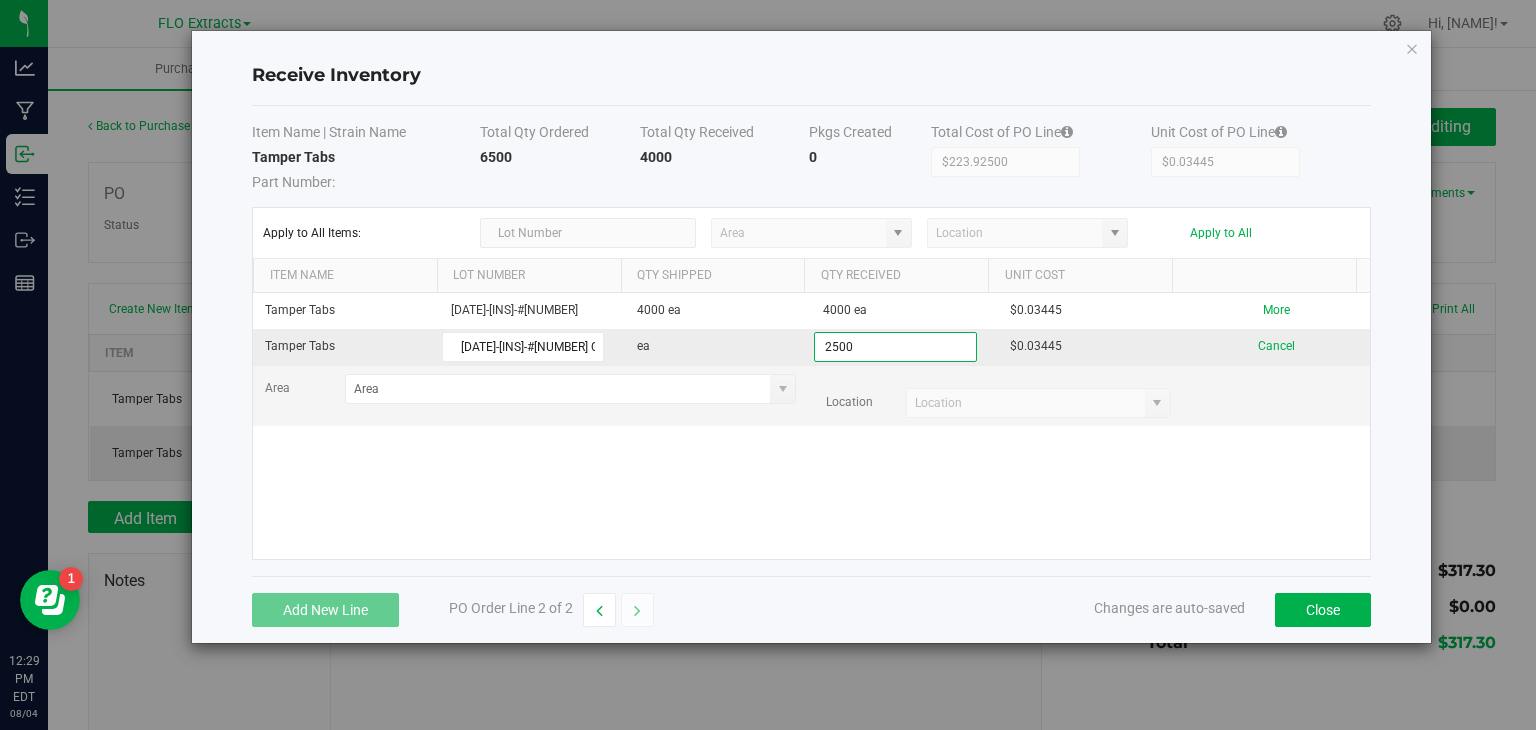 type on "2500 ea" 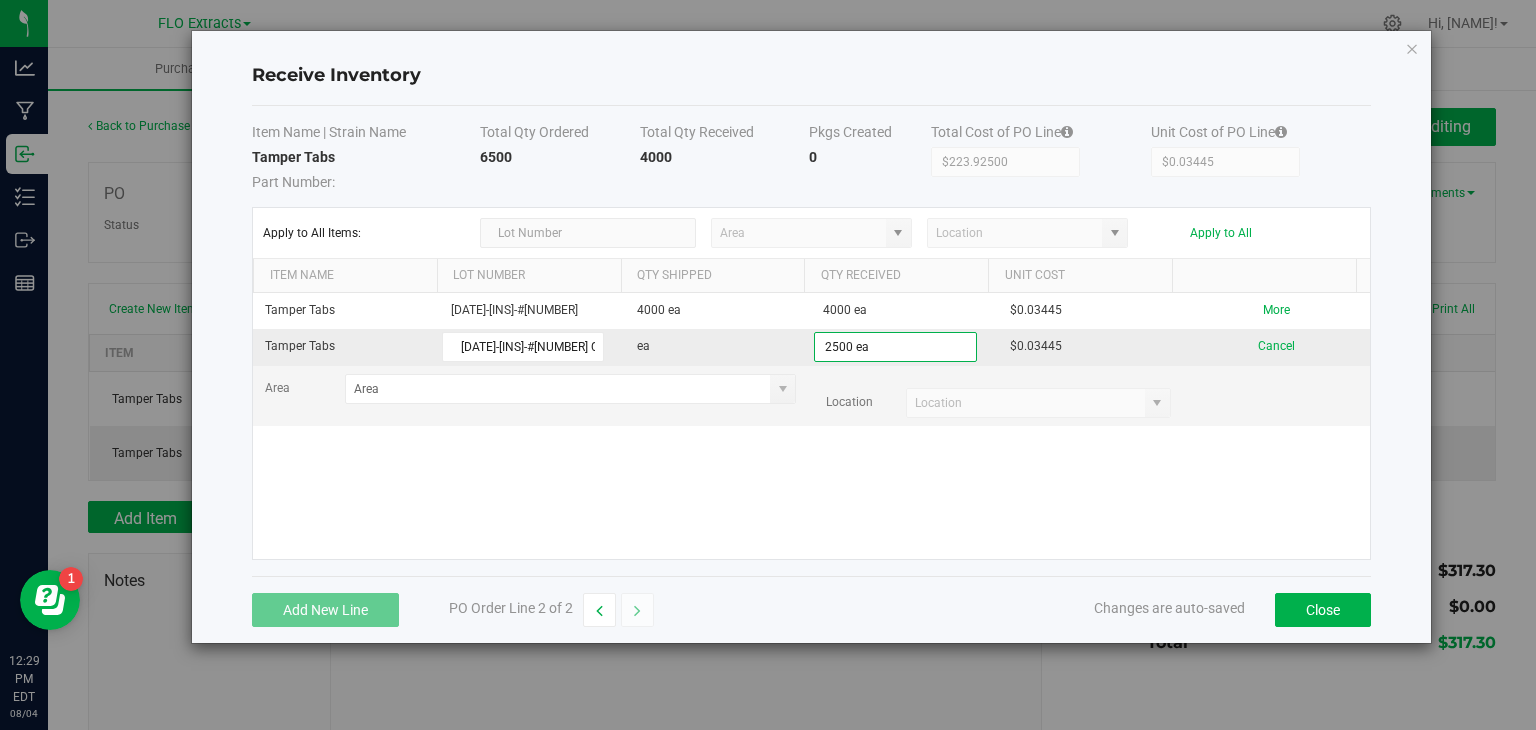 type 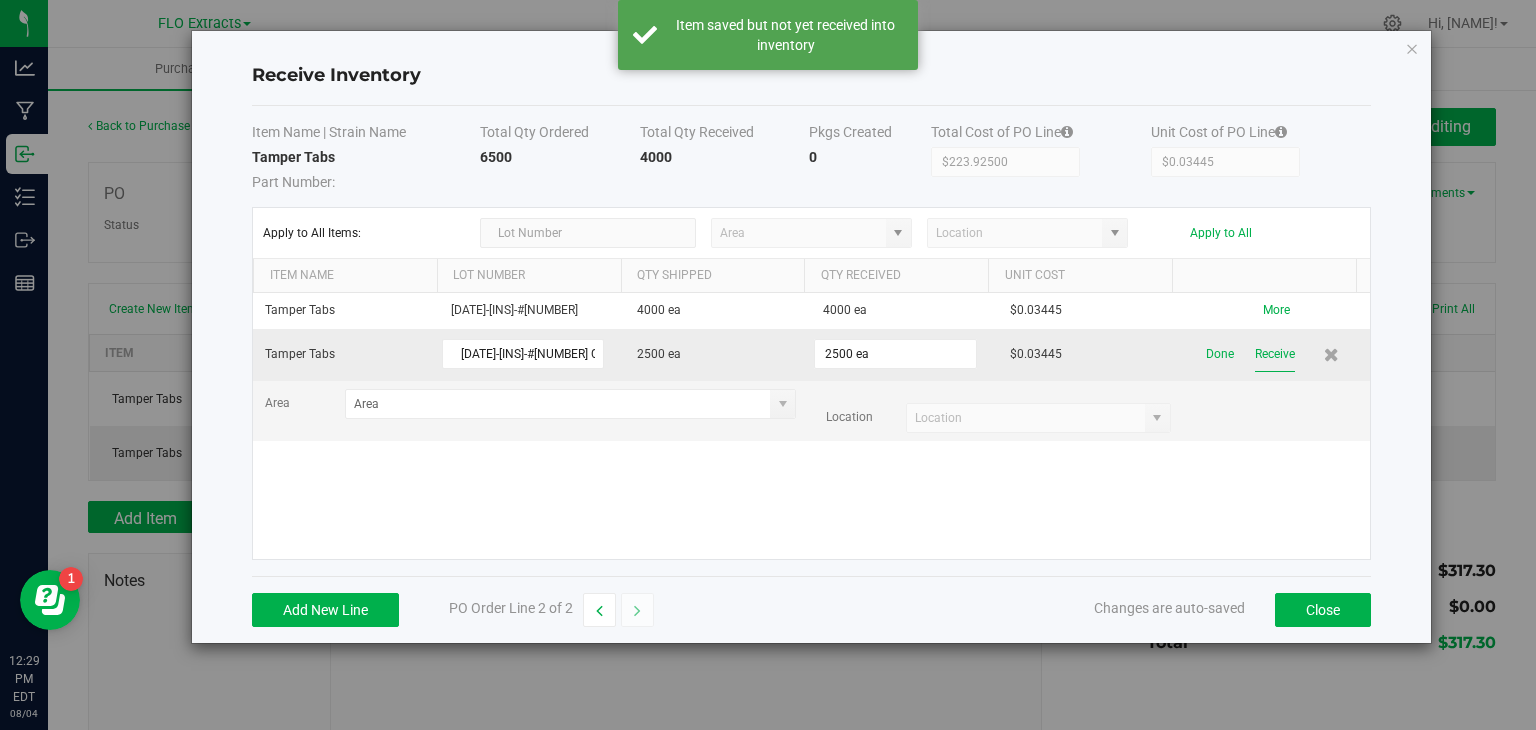 click on "Receive" at bounding box center (1275, 354) 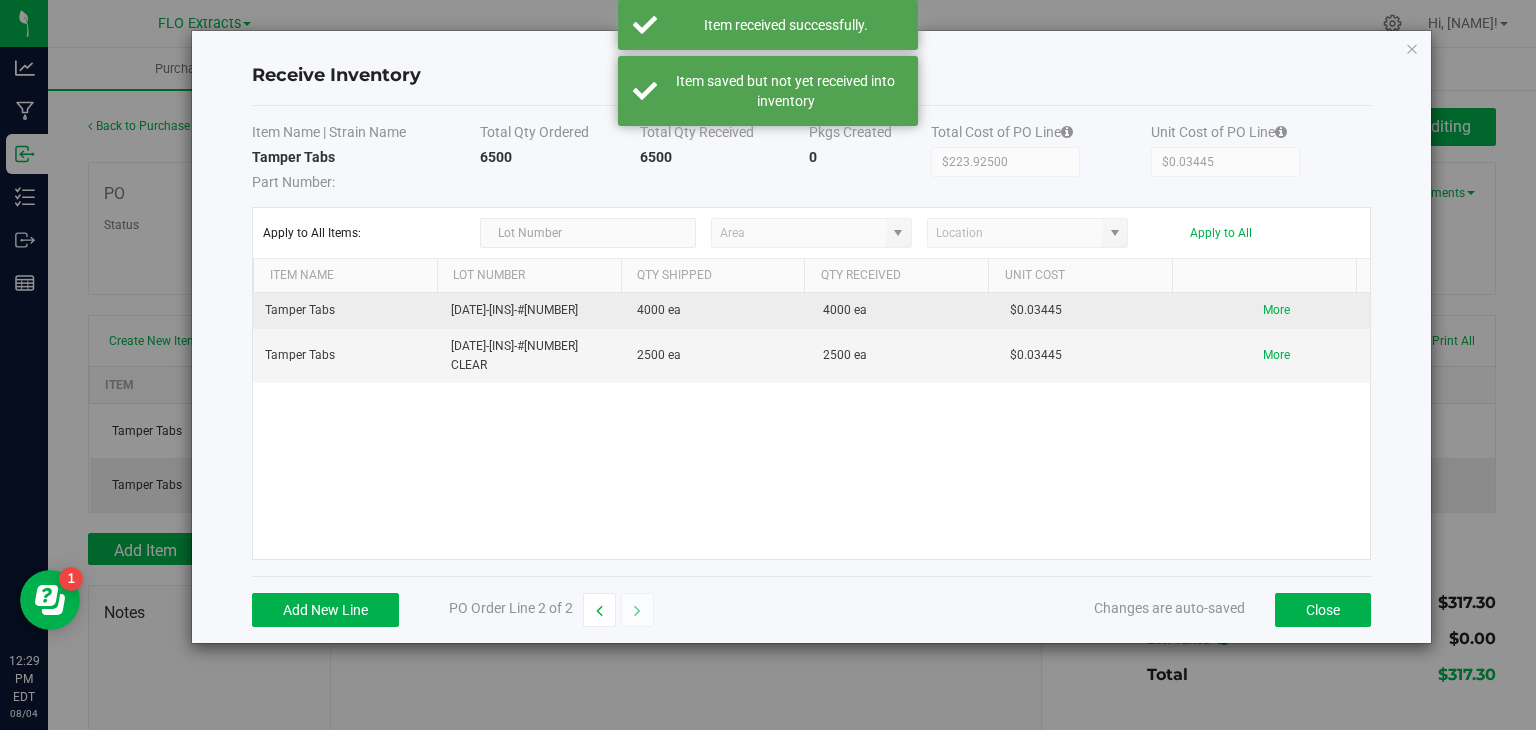 click on "[DATE]-[INS]-#[NUMBER]" at bounding box center [532, 311] 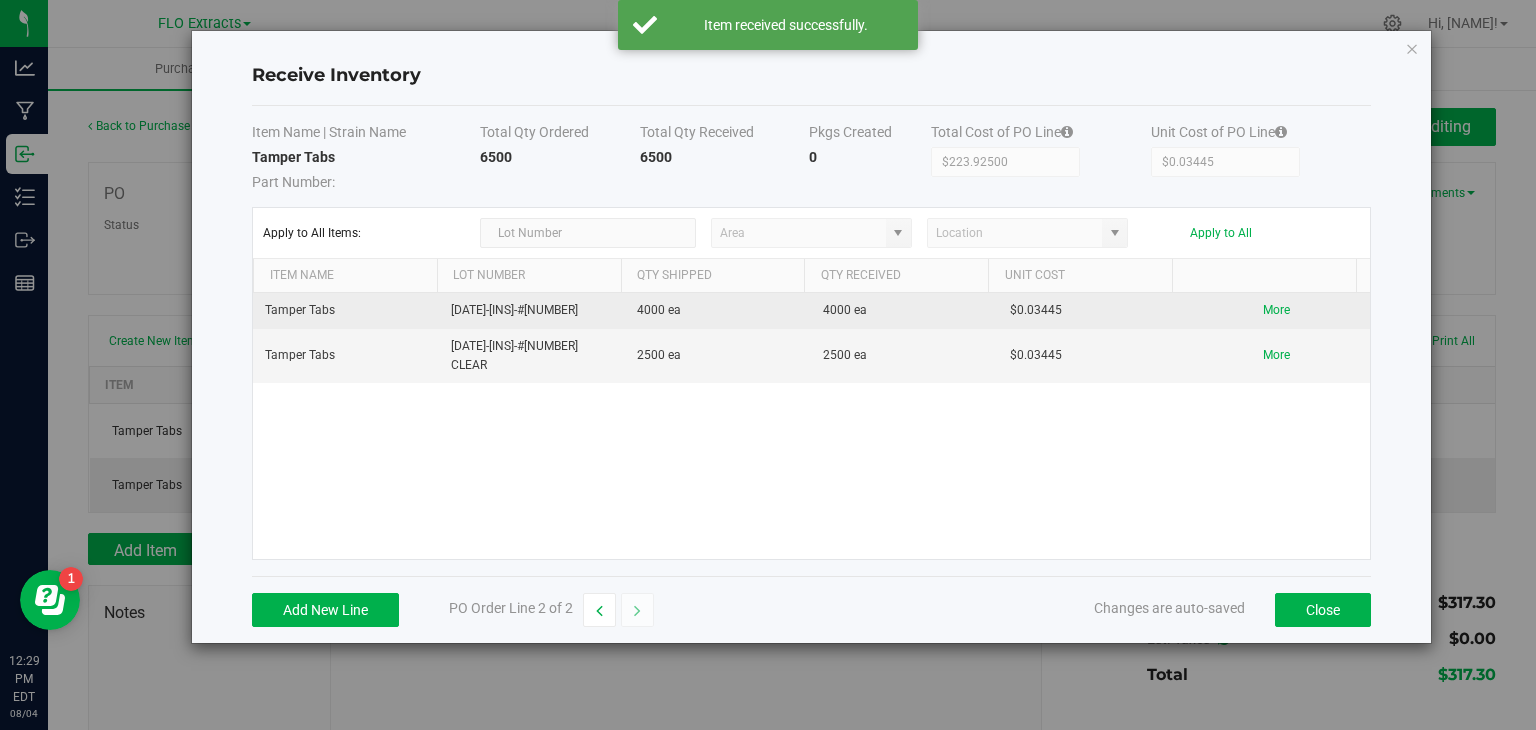 click on "[DATE]-[INS]-#[NUMBER]" at bounding box center (532, 311) 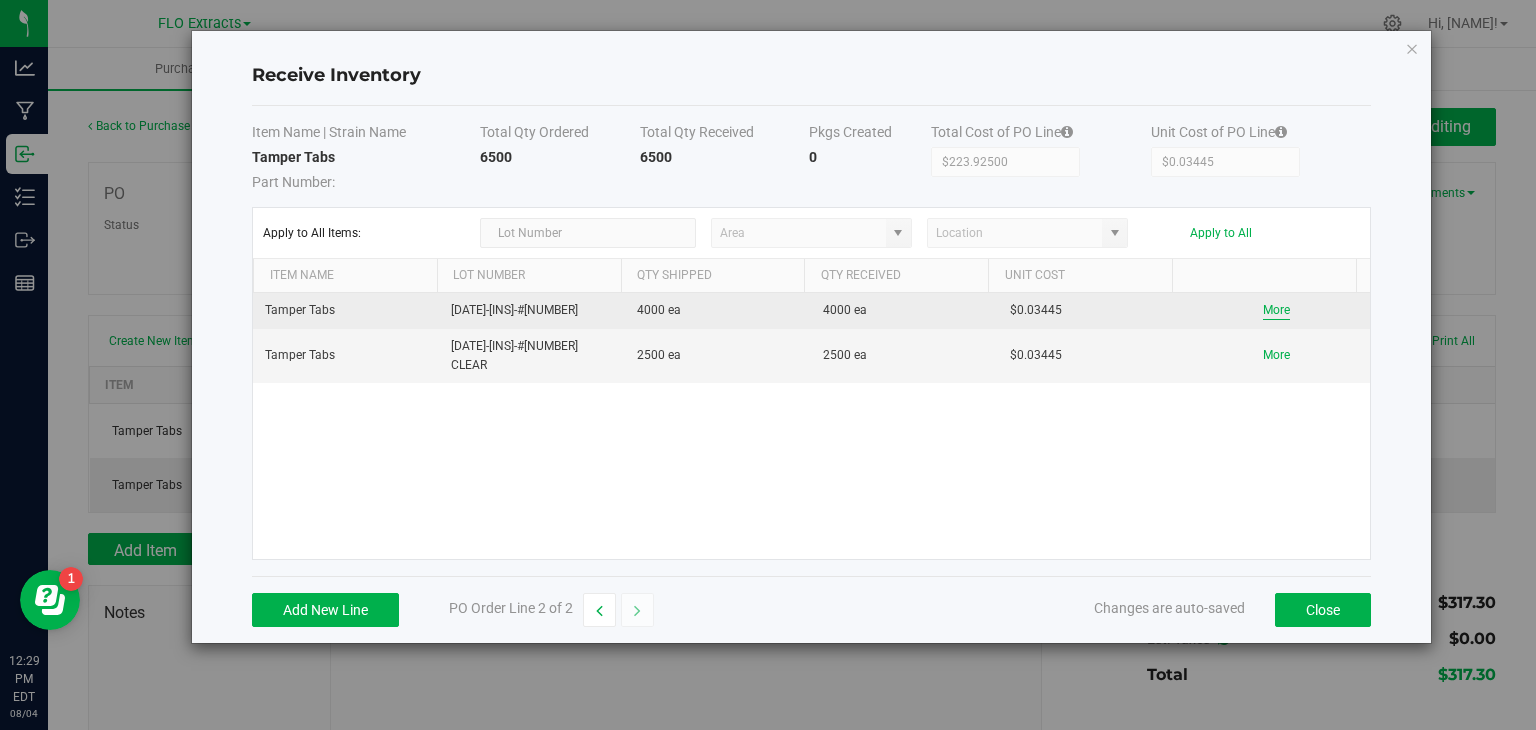 click on "More" at bounding box center (1276, 310) 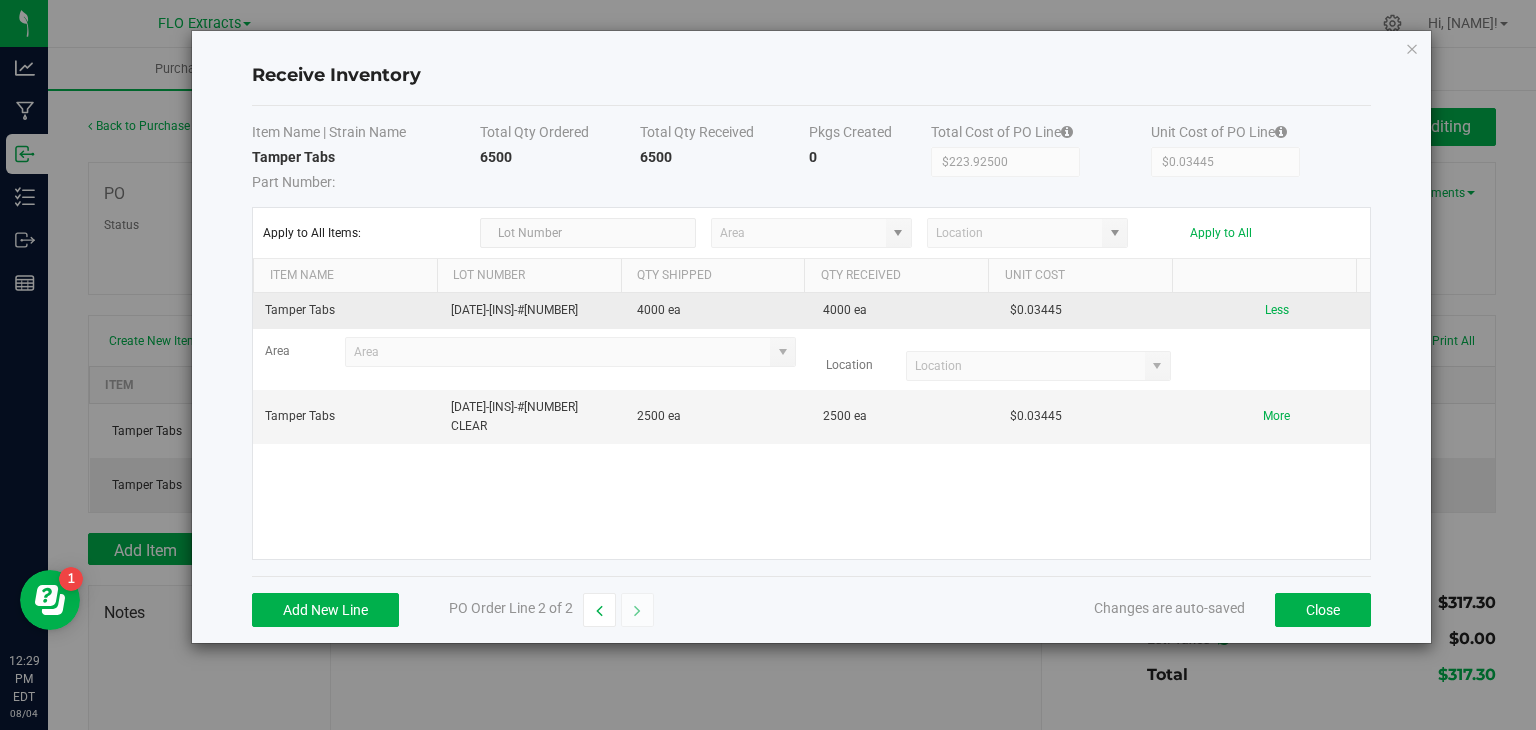 click on "[DATE]-[INS]-#[NUMBER]" at bounding box center (532, 311) 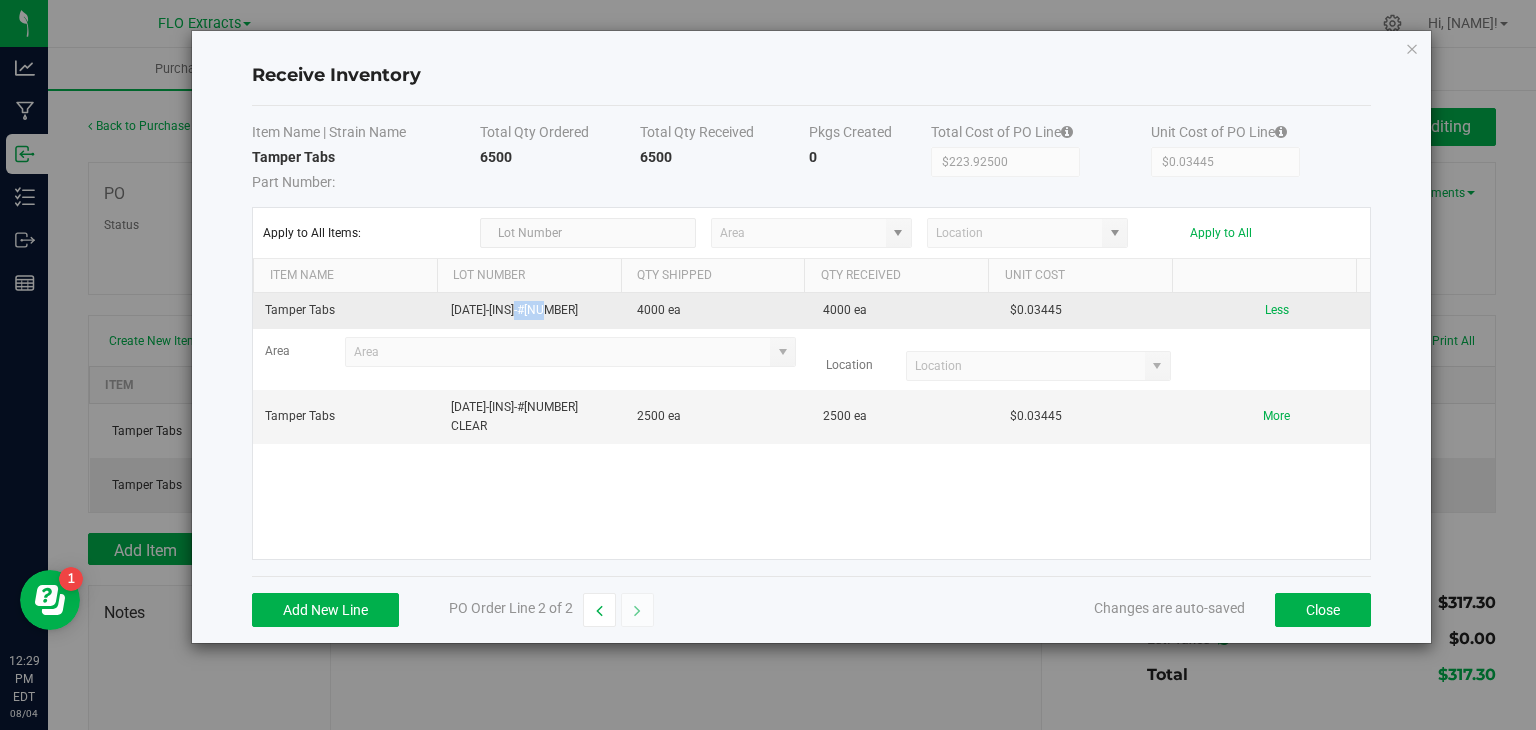 click on "[DATE]-[INS]-#[NUMBER]" at bounding box center (532, 311) 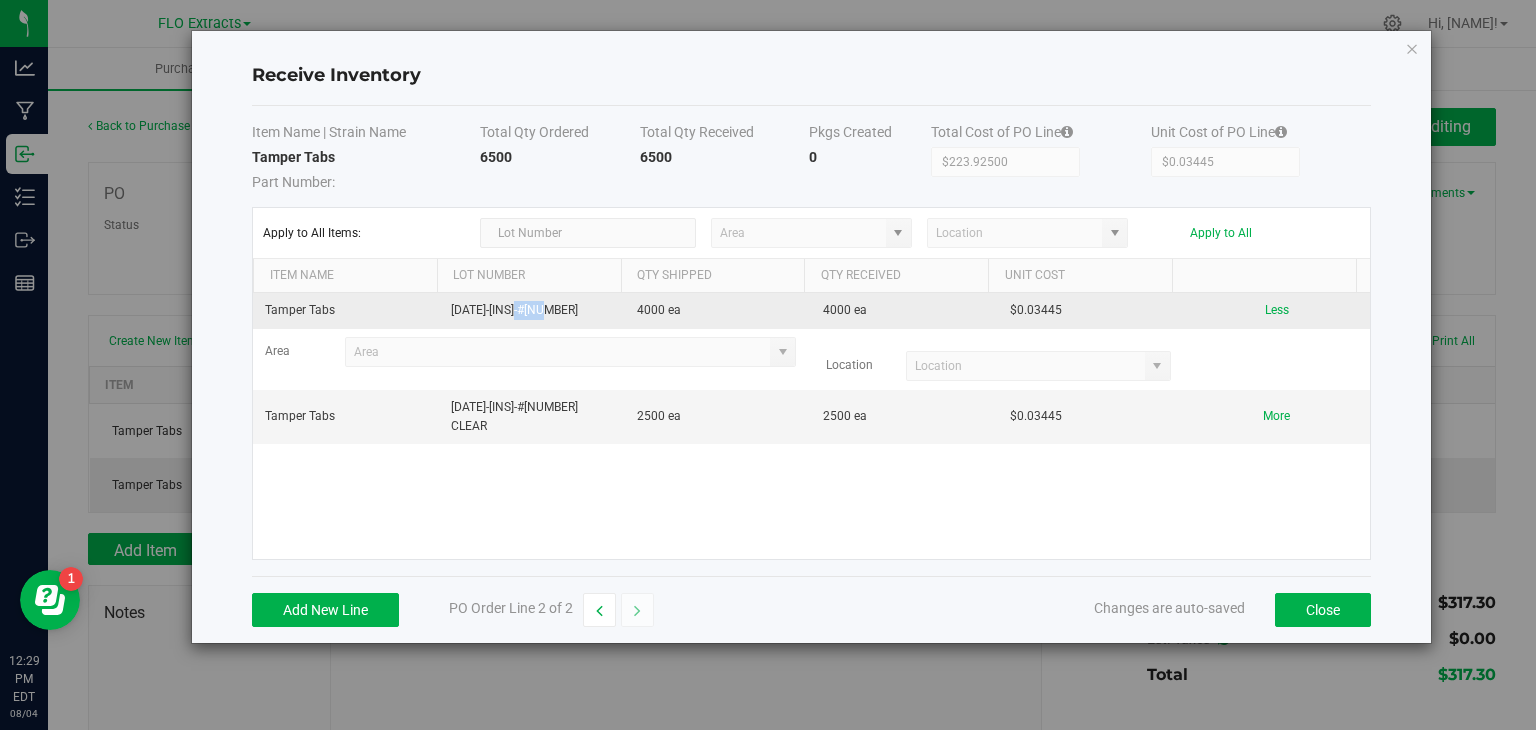 click on "[DATE]-[INS]-#[NUMBER]" at bounding box center [532, 311] 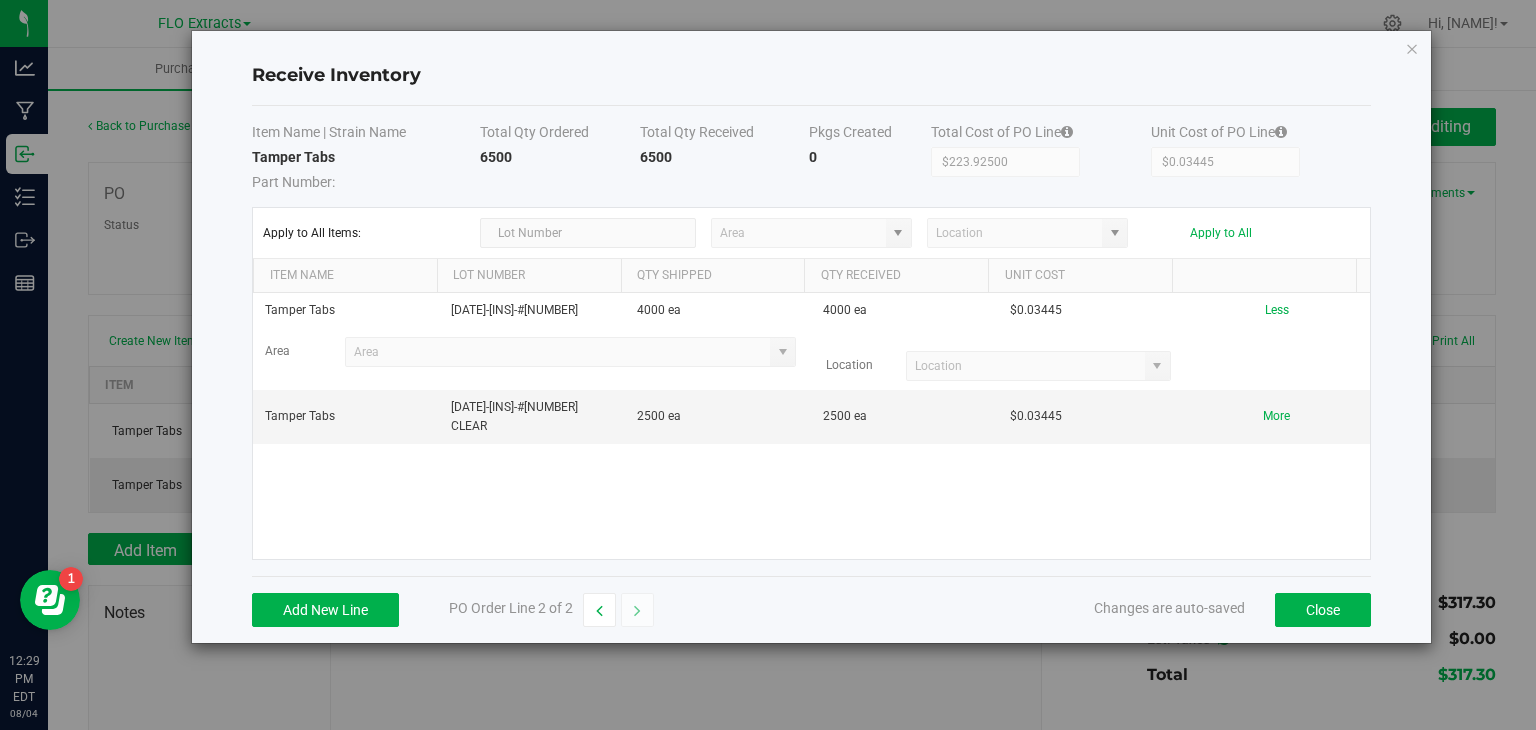click on "Tamper Tabs  [DATE]-[INS]-#[NUMBER]  4000 ea   4000 ea   $0.03445   Less   Area   Location   Tamper Tabs  [DATE]-[INS]-#[NUMBER] CLEAR  2500 ea   2500 ea   $0.03445   More" at bounding box center [811, 426] 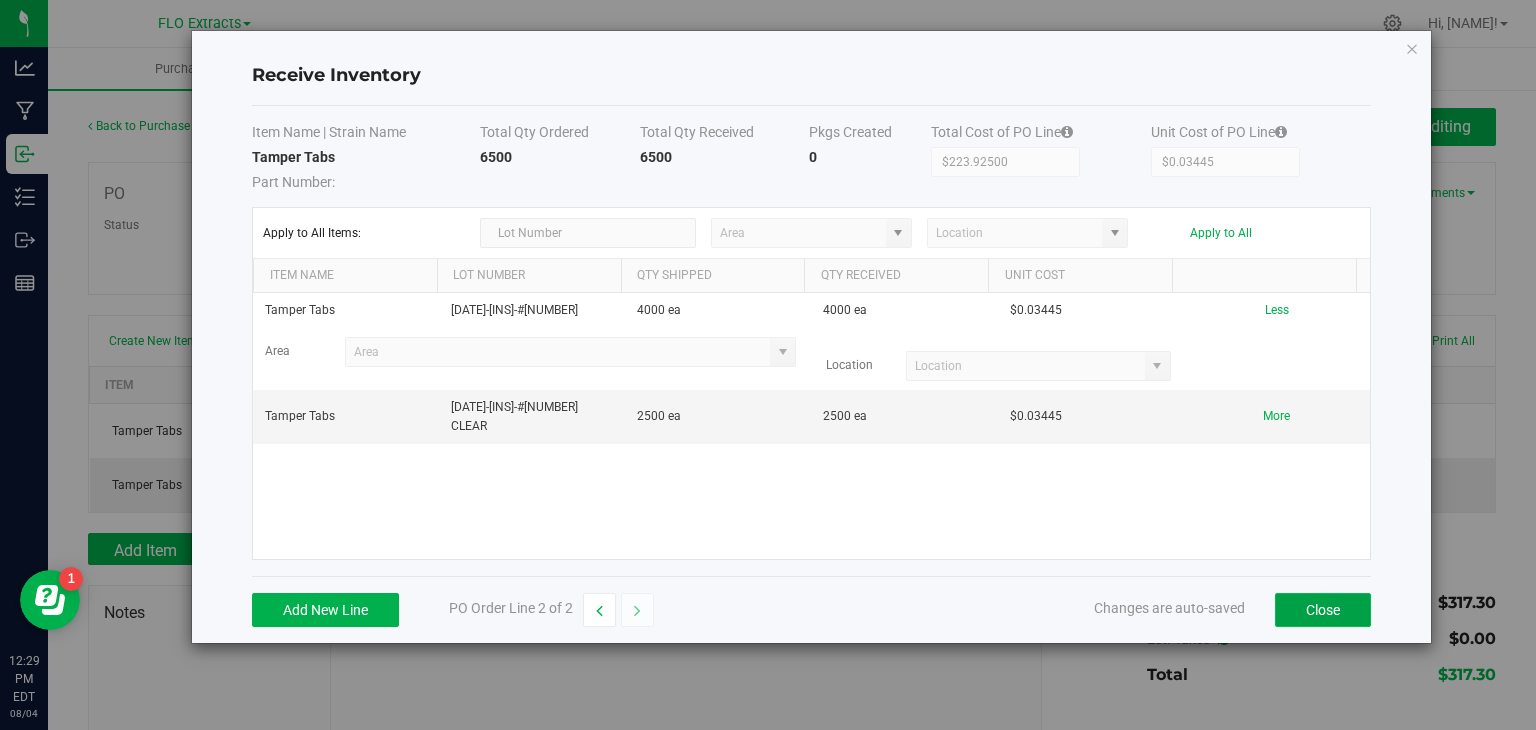 click on "Close" at bounding box center (1323, 610) 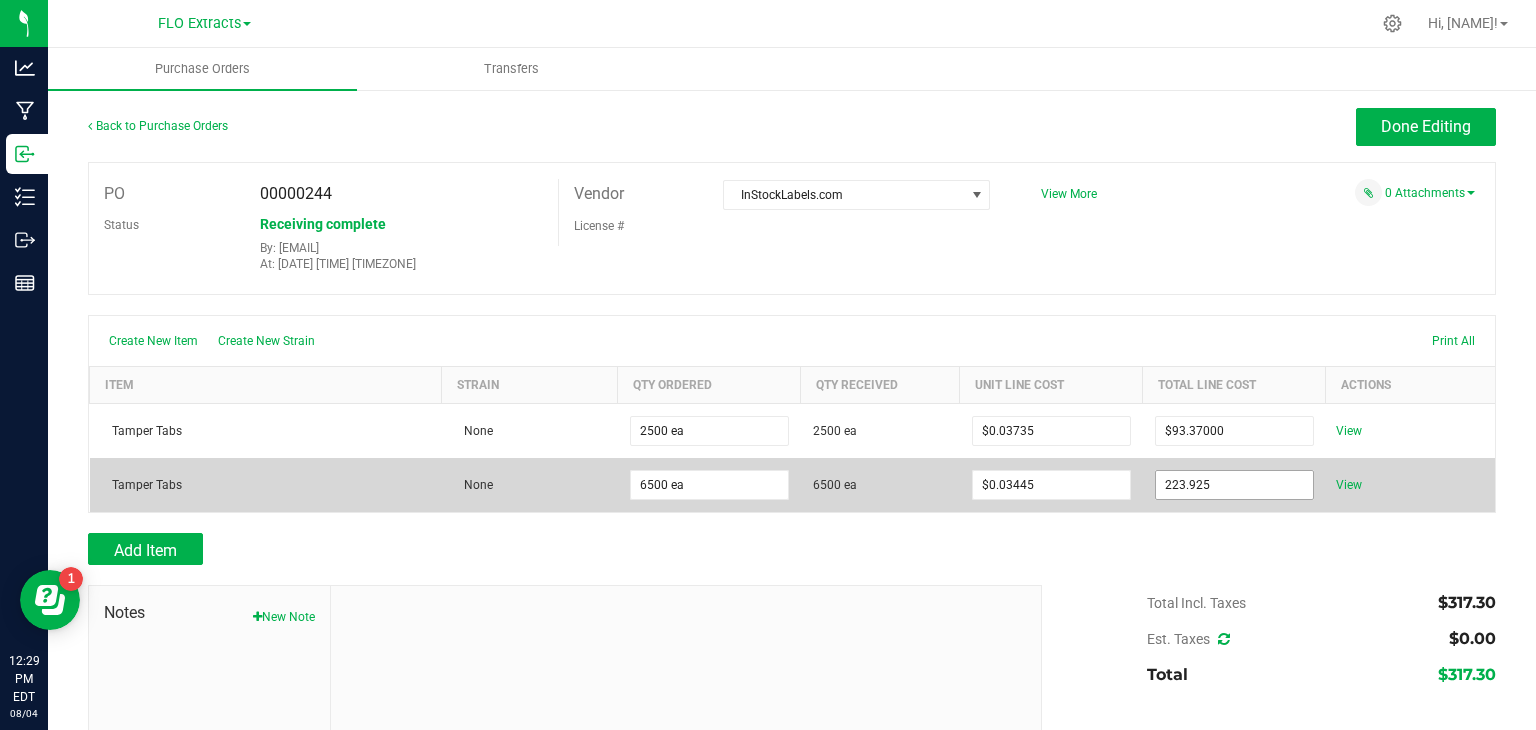 click on "223.925" at bounding box center (1234, 485) 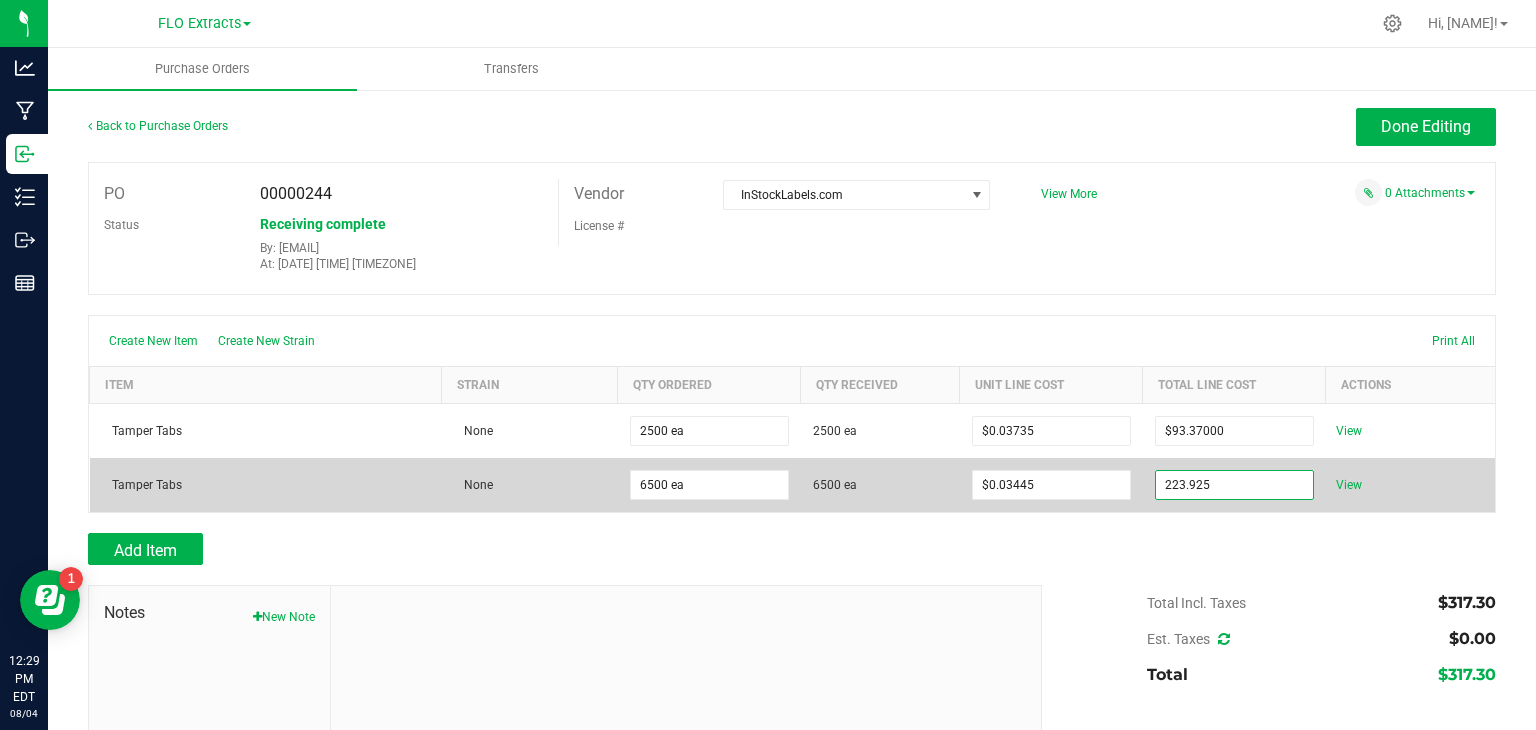 click on "223.925" at bounding box center [1234, 485] 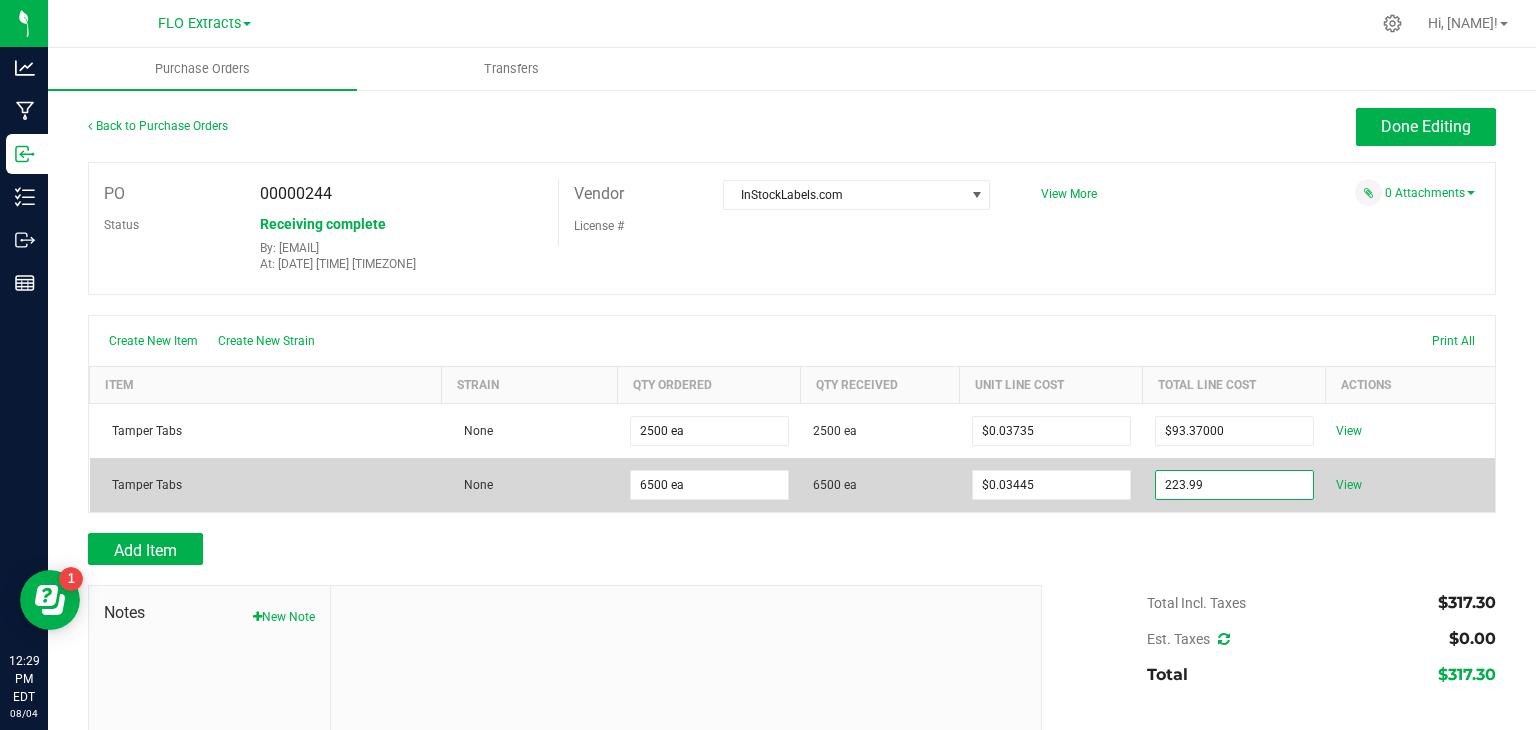 type on "$223.99000" 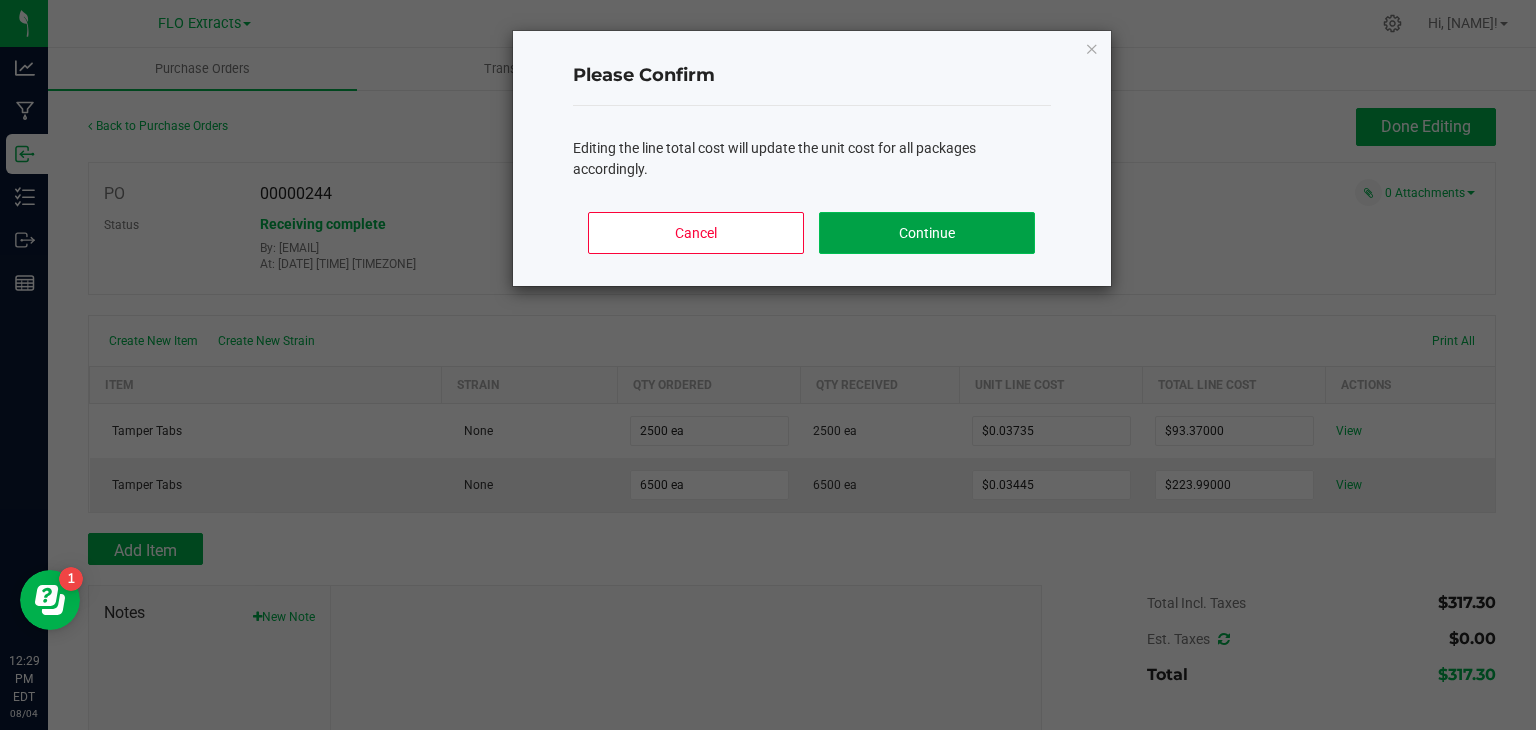 click on "Continue" 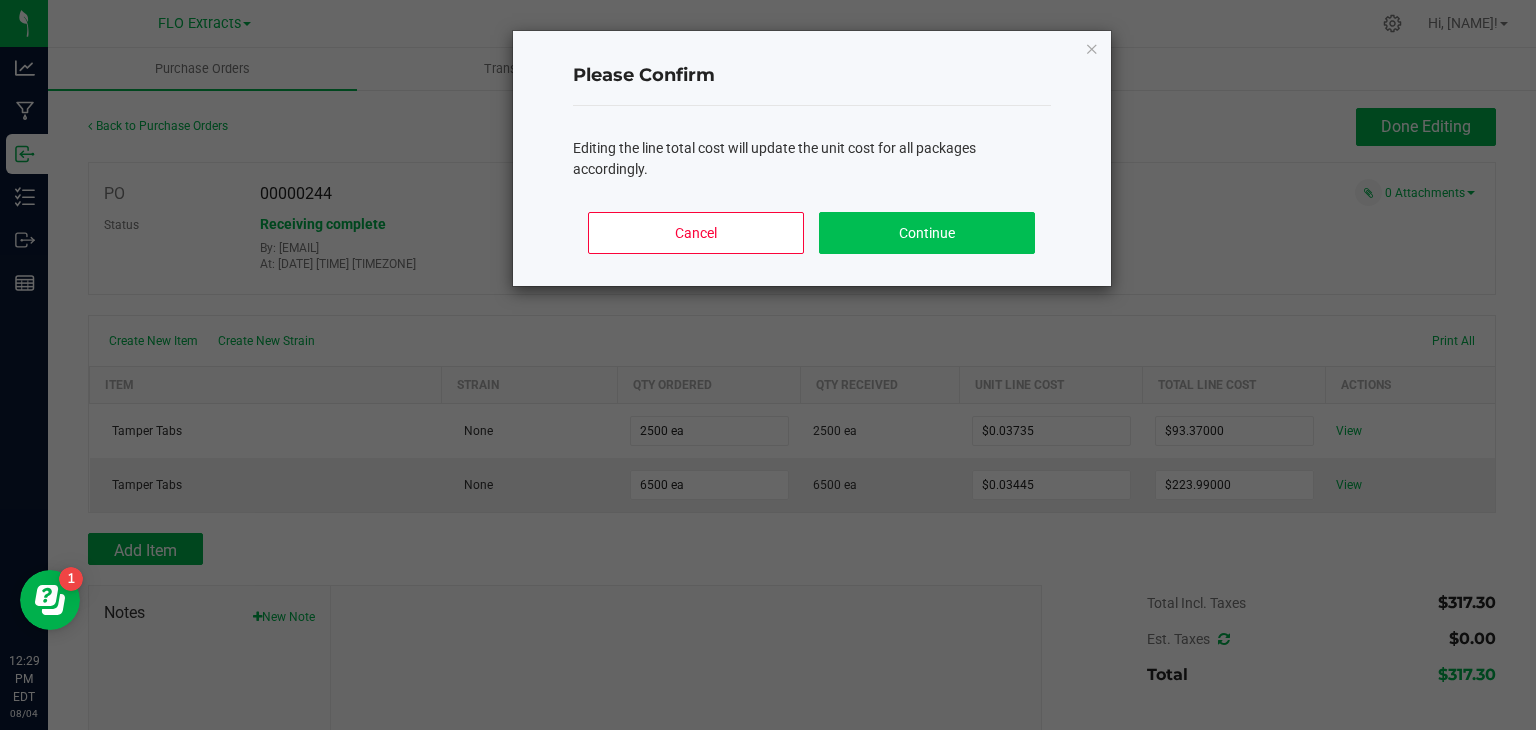 type on "6500" 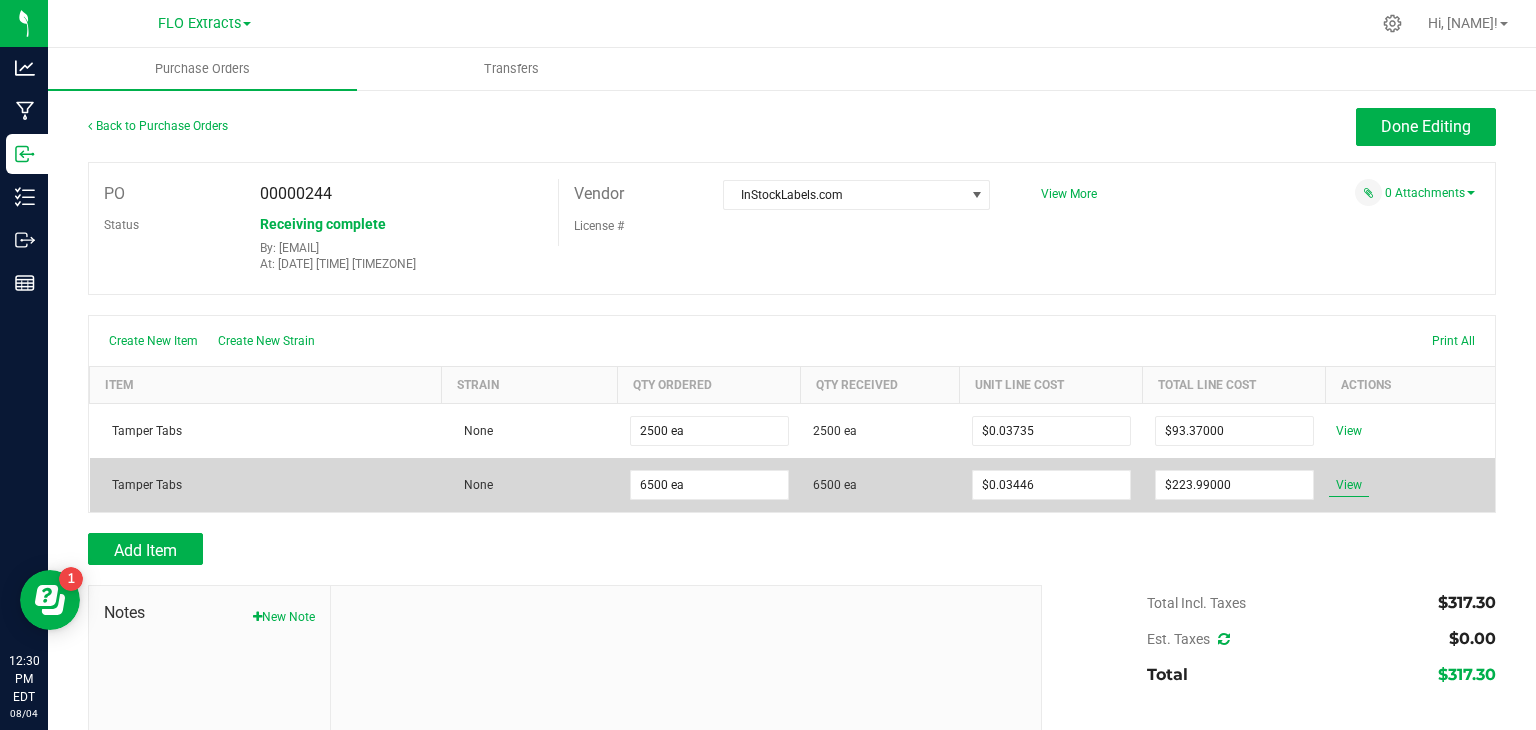 click on "View" at bounding box center (1349, 485) 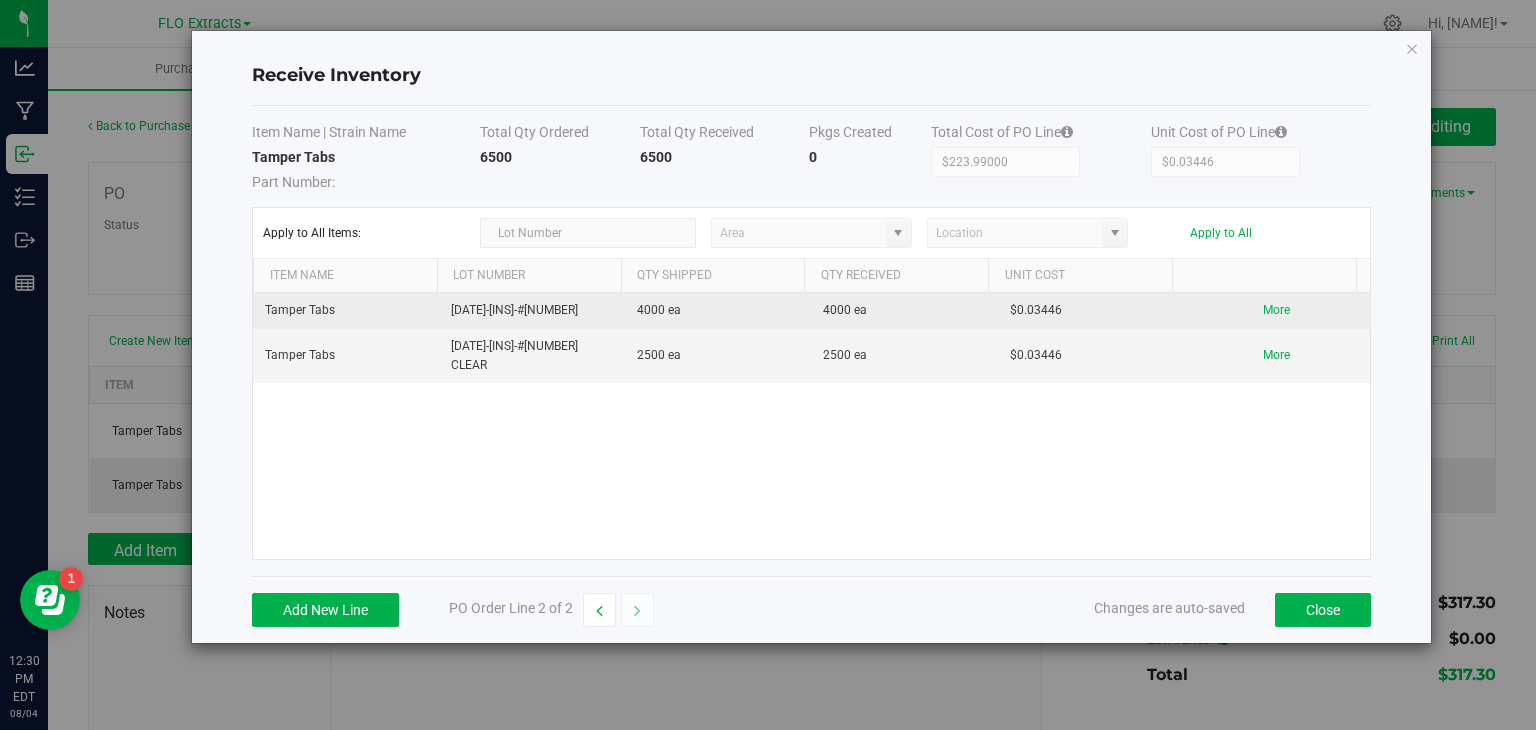 click on "[DATE]-[INS]-#[NUMBER]" at bounding box center [532, 311] 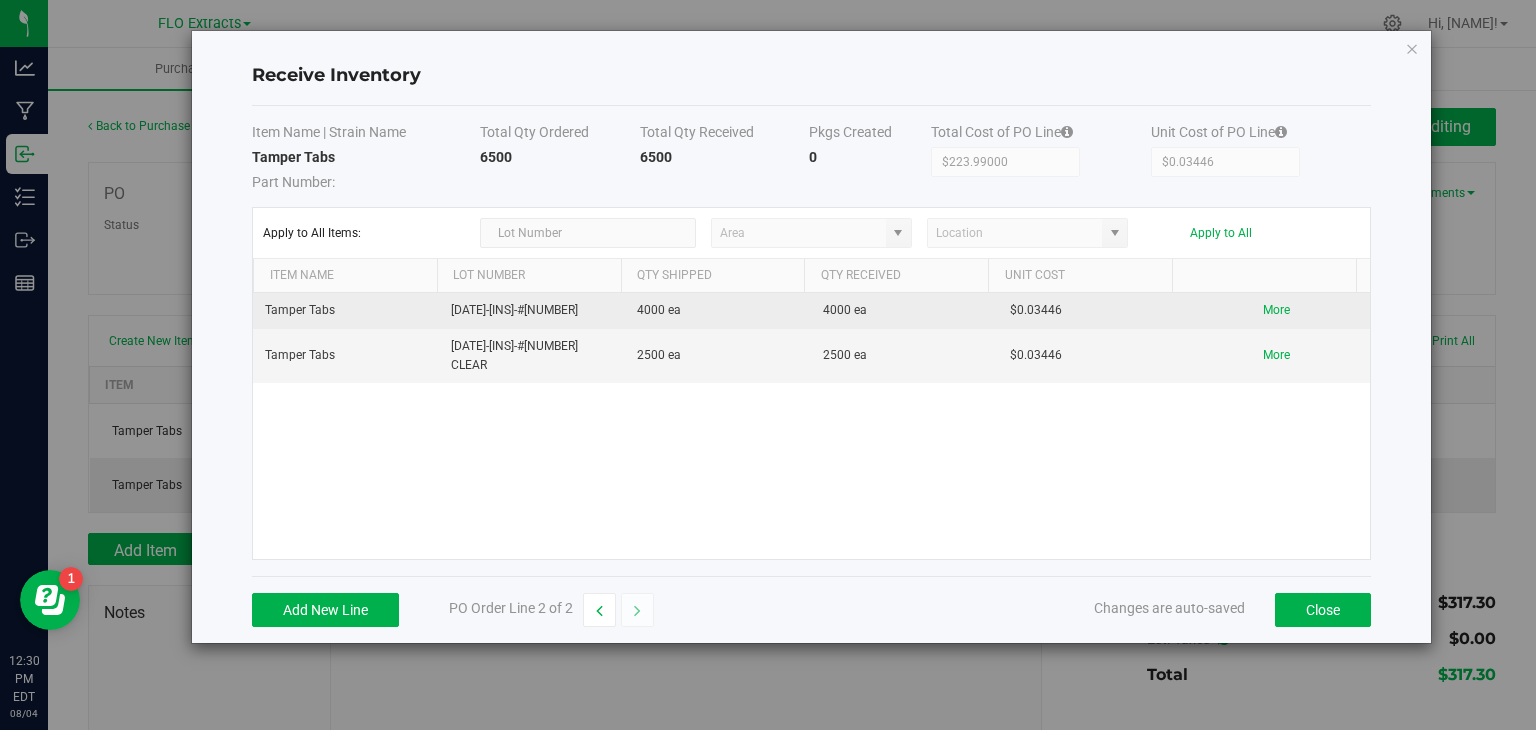 click on "[DATE]-[INS]-#[NUMBER]" at bounding box center (532, 311) 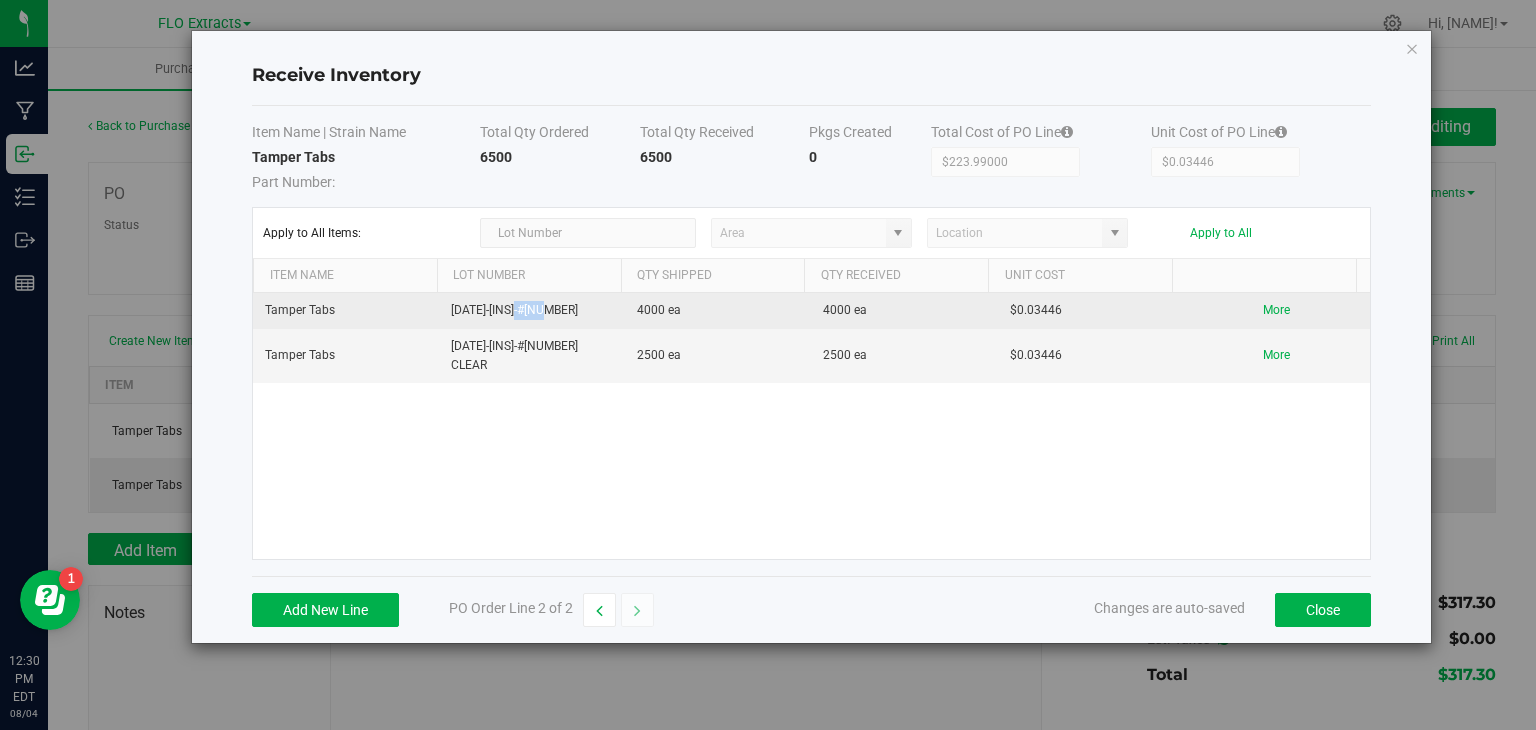 click on "[DATE]-[INS]-#[NUMBER]" at bounding box center [532, 311] 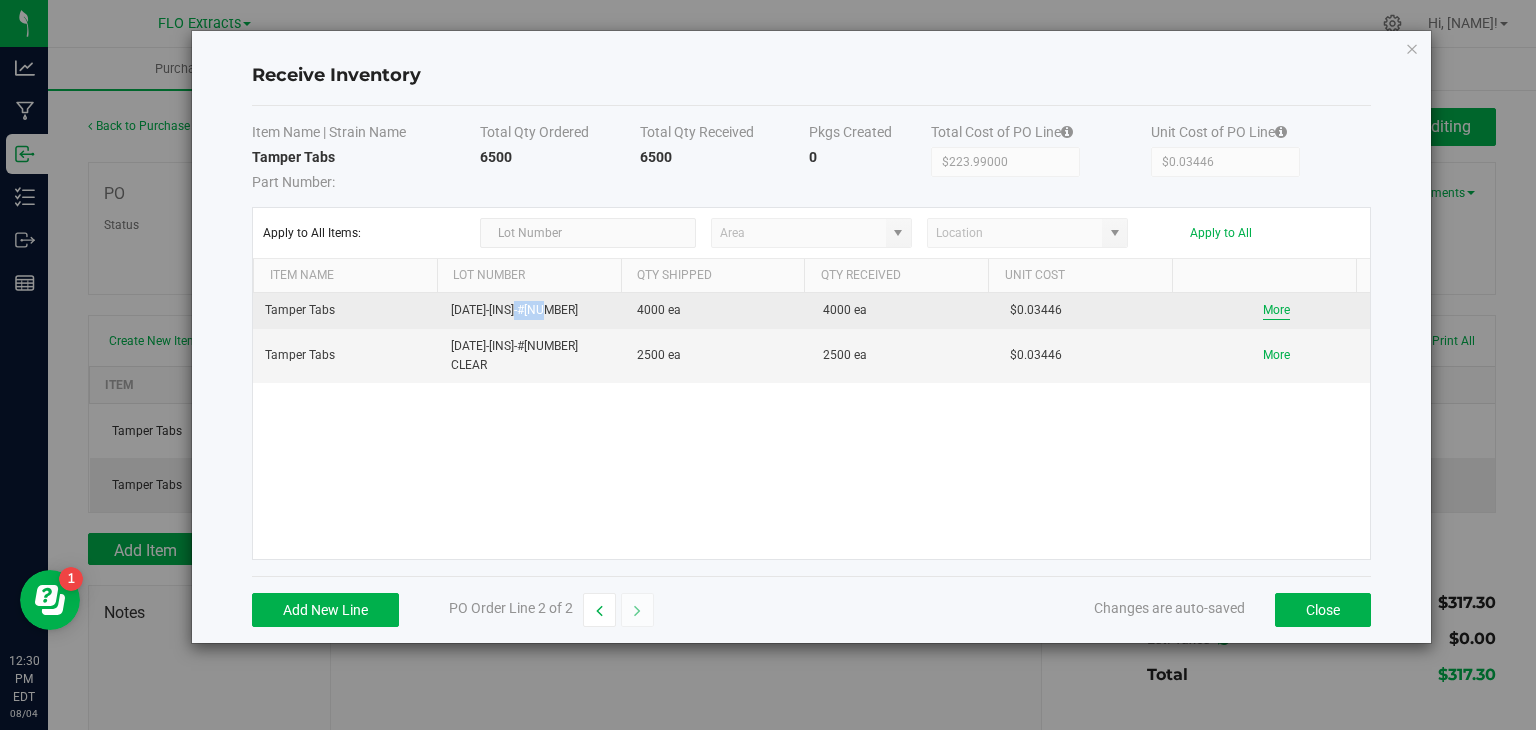 click on "More" at bounding box center [1276, 310] 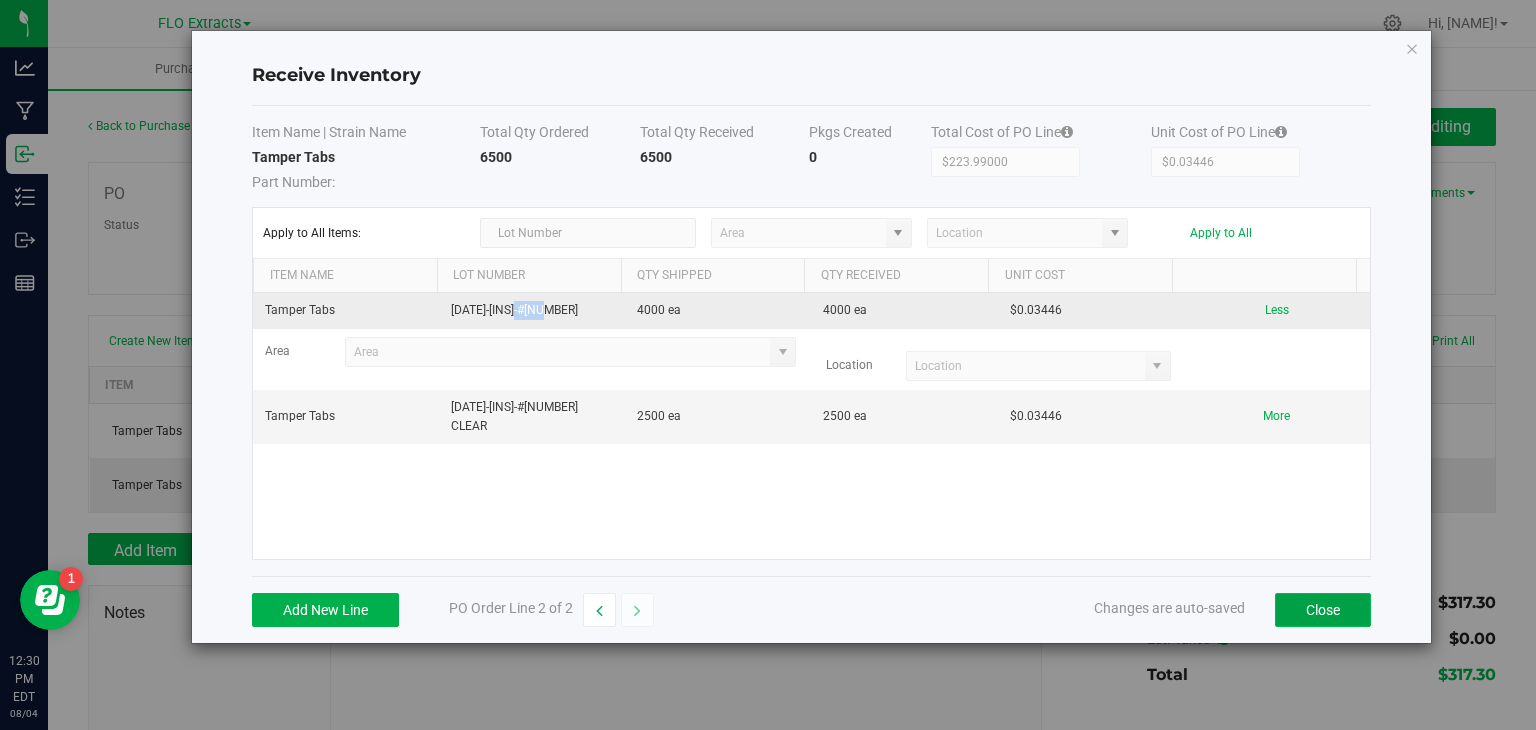 click on "Close" at bounding box center (1323, 610) 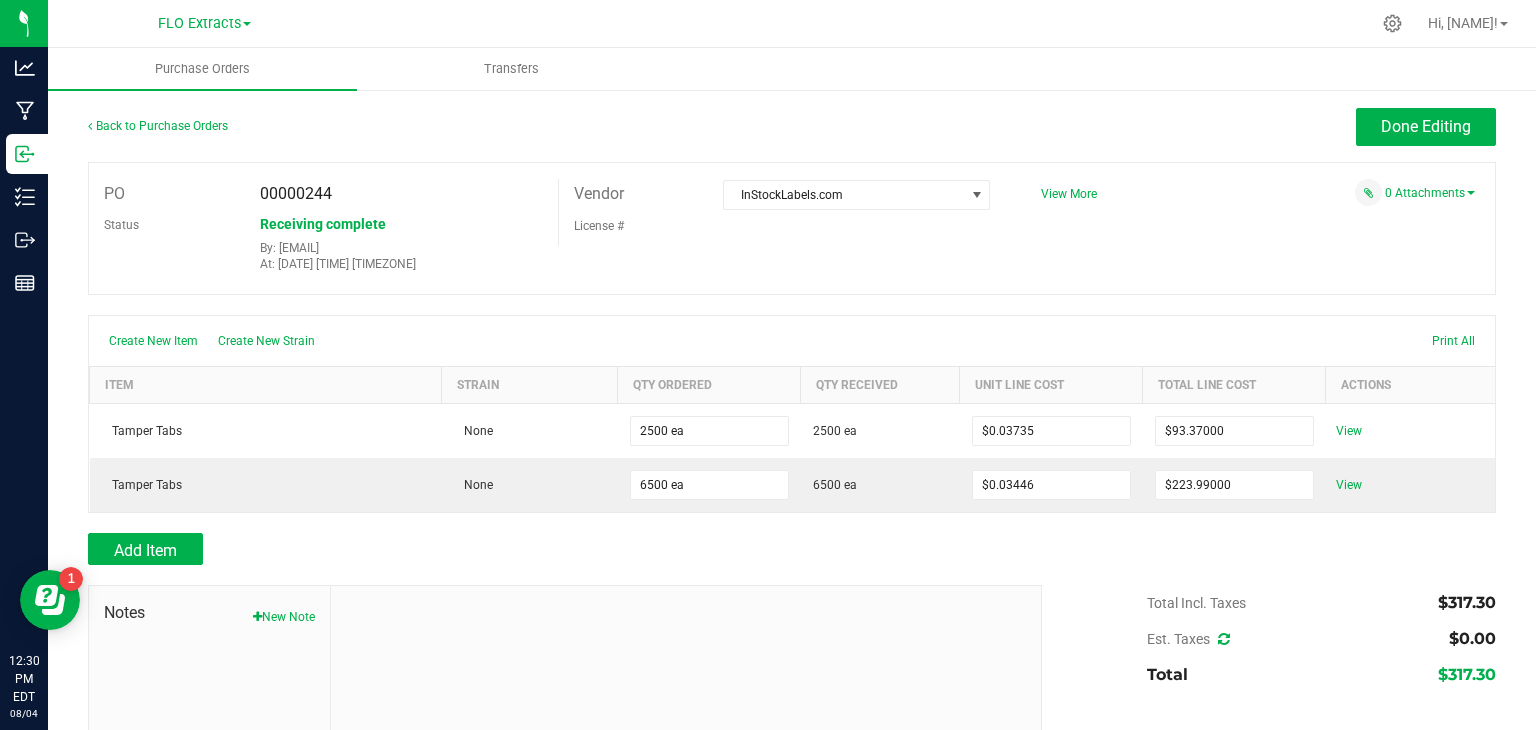 click on "PO
00000244
Status
Receiving complete
By: [EMAIL]
At: [DATE] [TIME] [TIMEZONE]
Vendor
InStockLabels.com
License #" at bounding box center [792, 481] 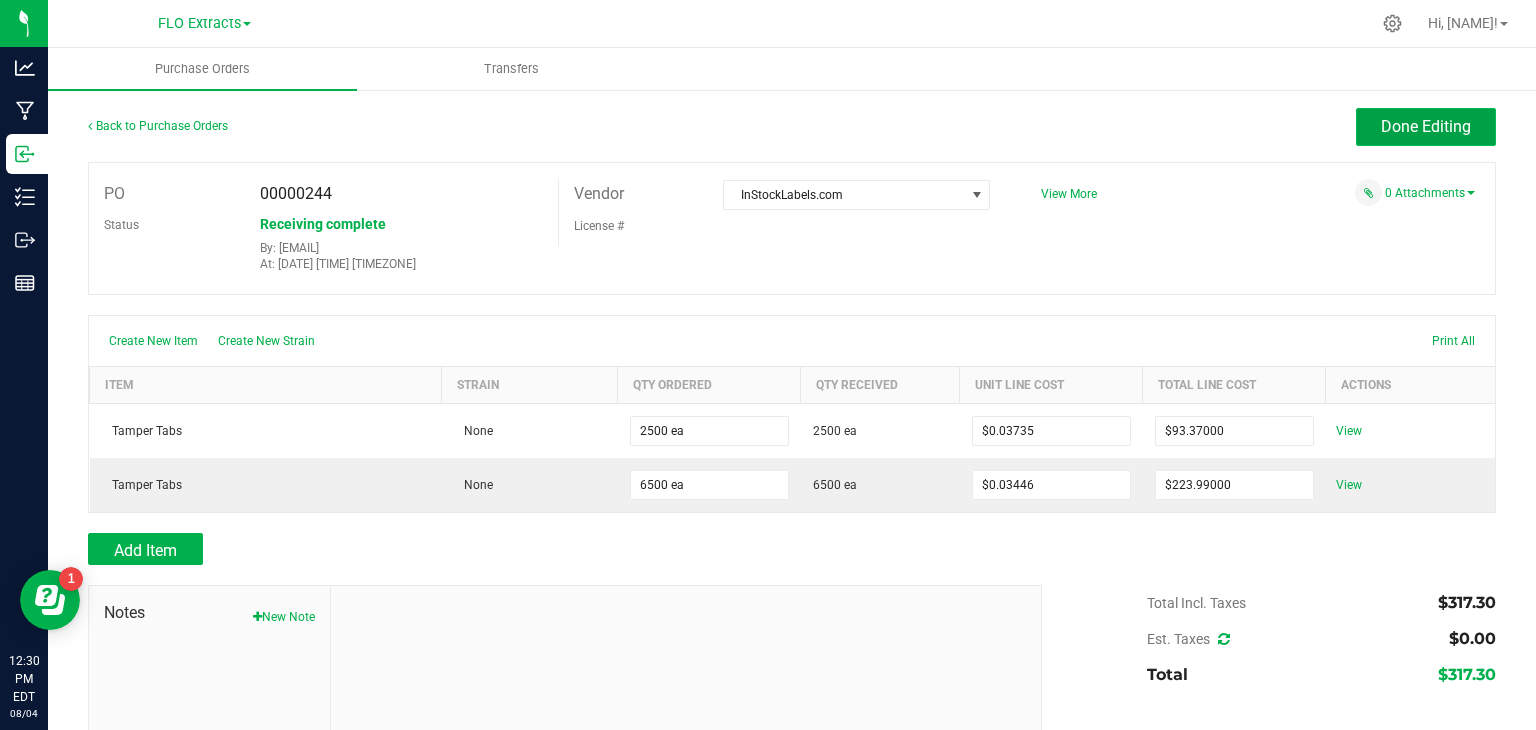 click on "Done Editing" at bounding box center [1426, 126] 